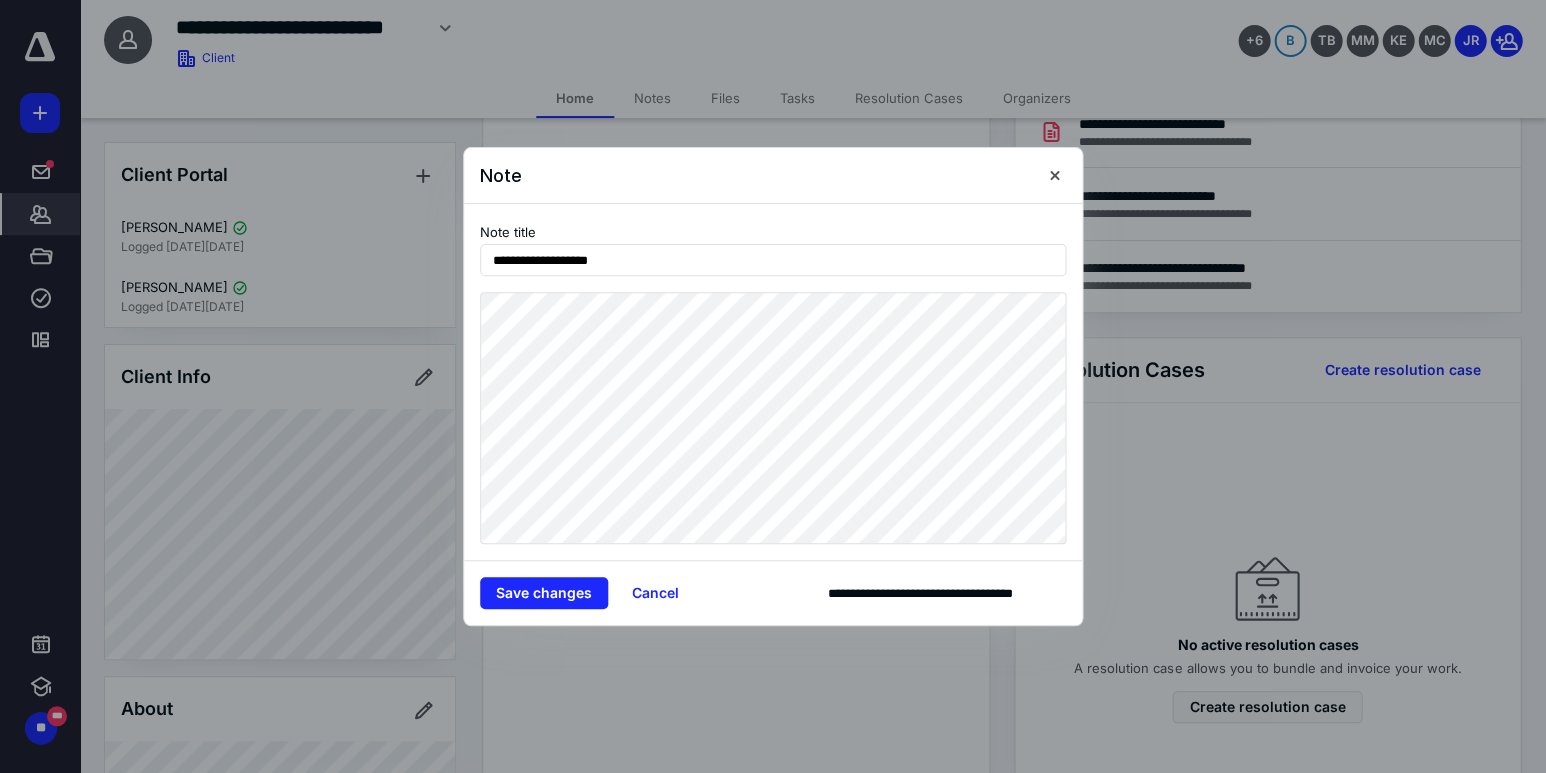 scroll, scrollTop: 0, scrollLeft: 0, axis: both 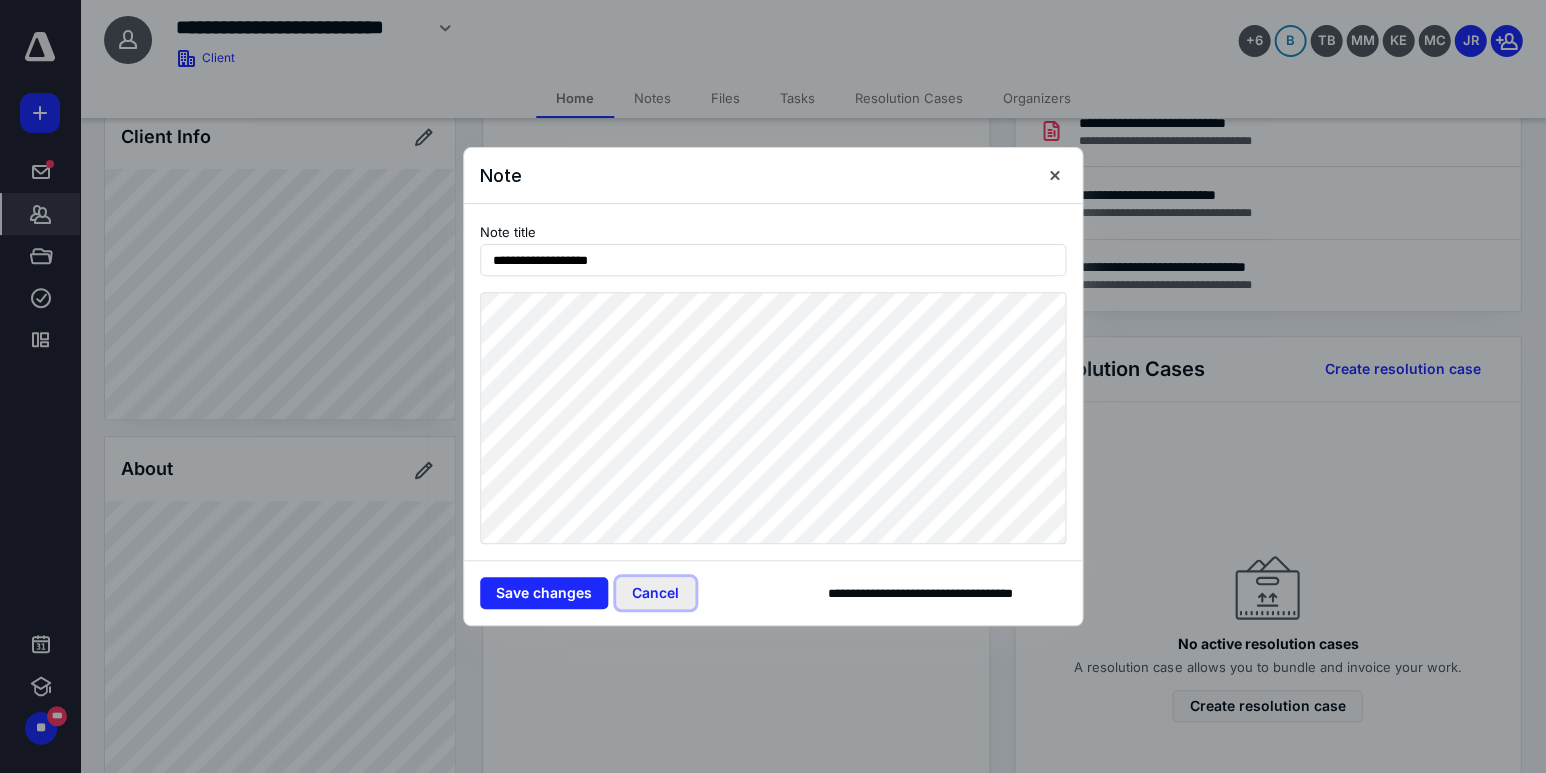 click on "Cancel" at bounding box center [655, 593] 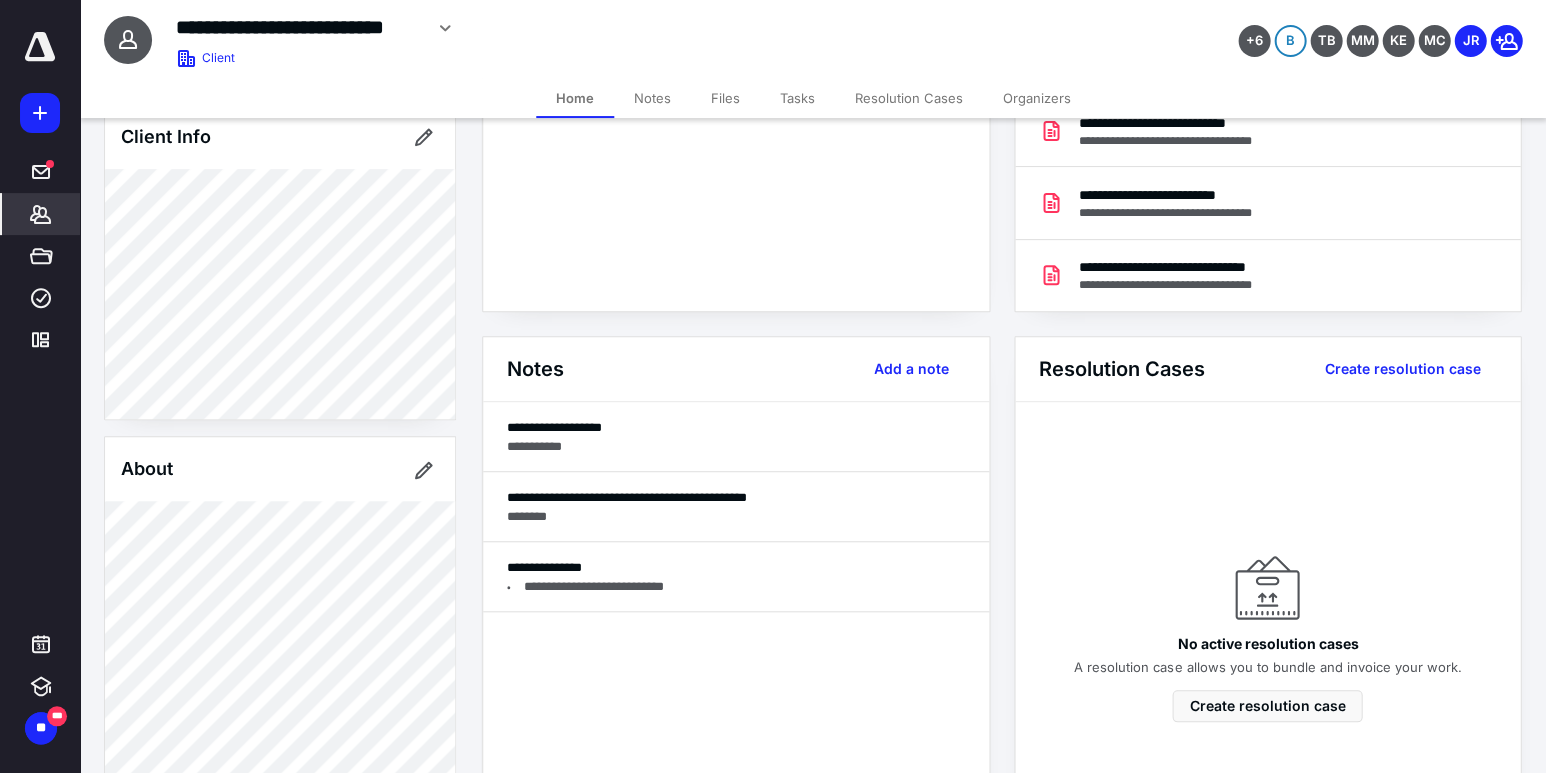 click on "**********" at bounding box center (773, 565) 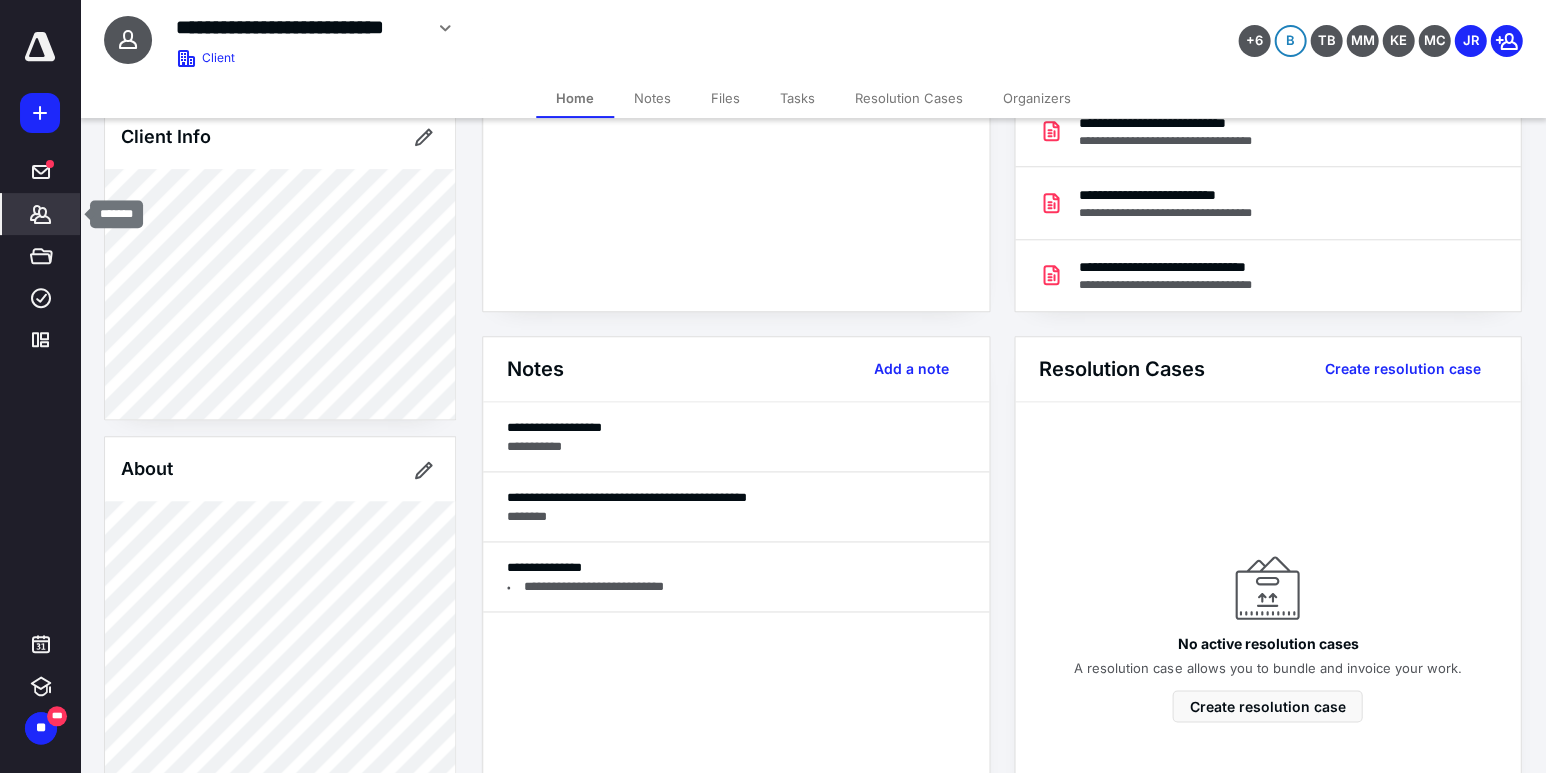 click 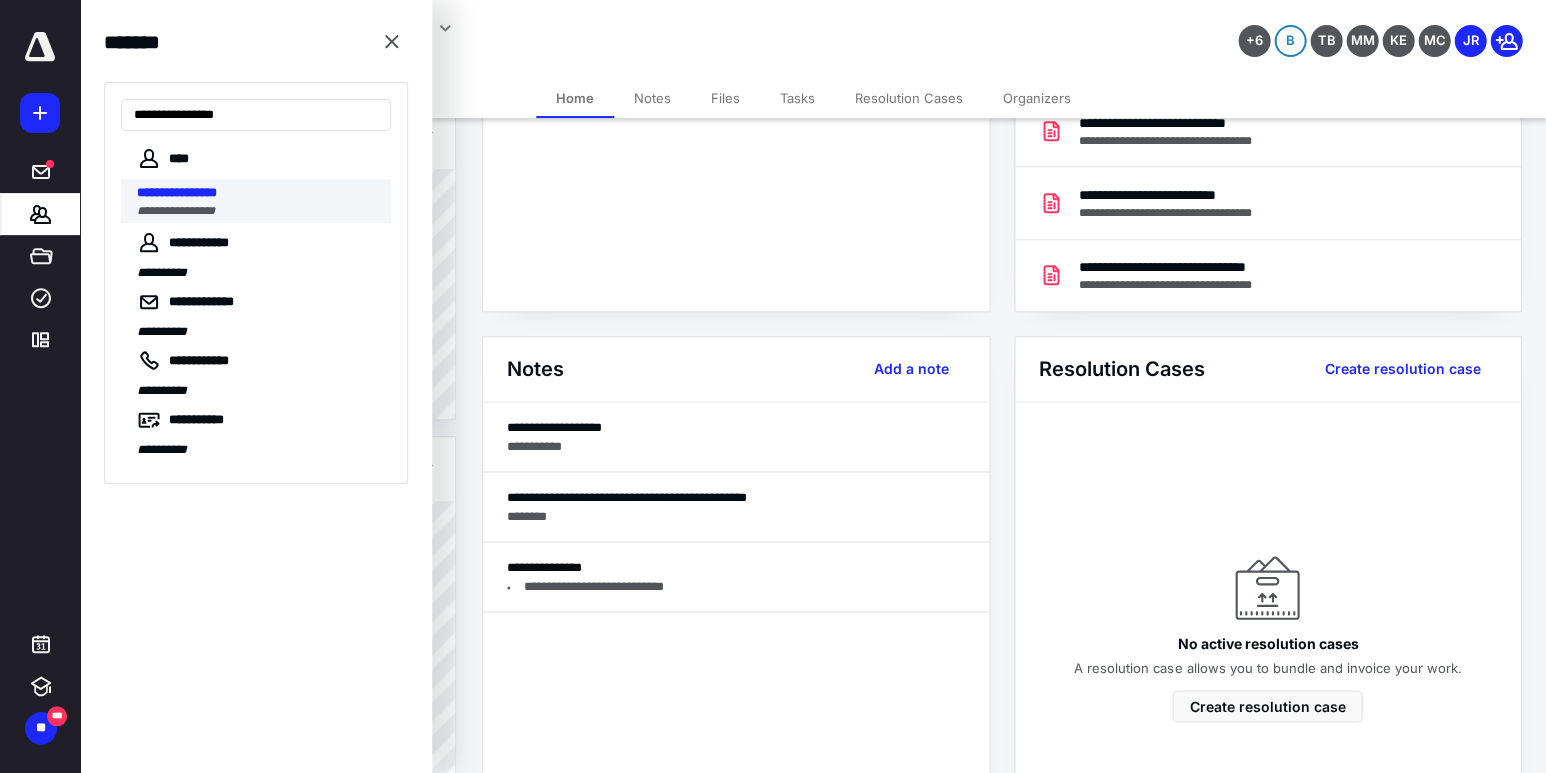 type on "**********" 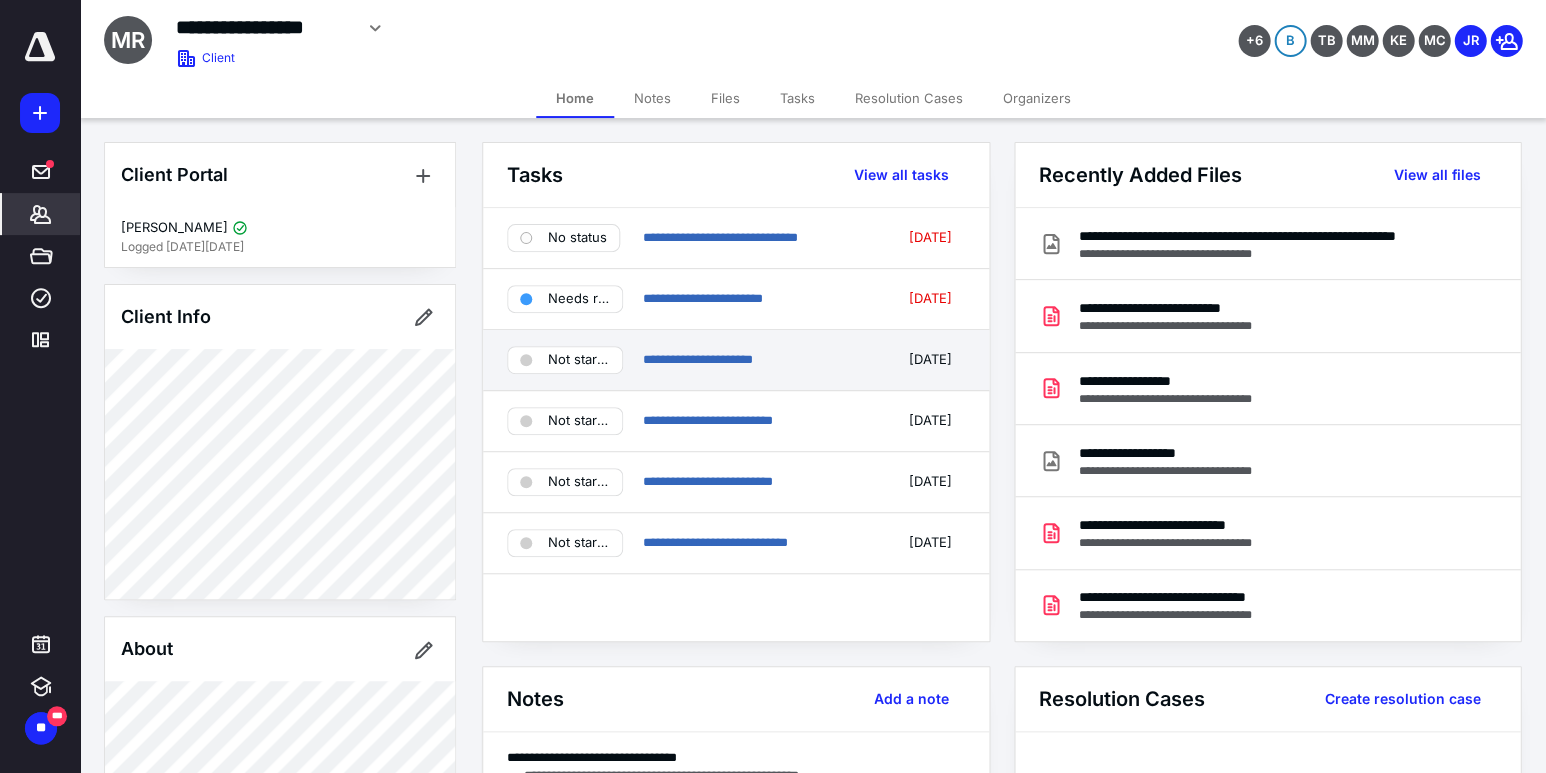 click on "Not started" at bounding box center [579, 360] 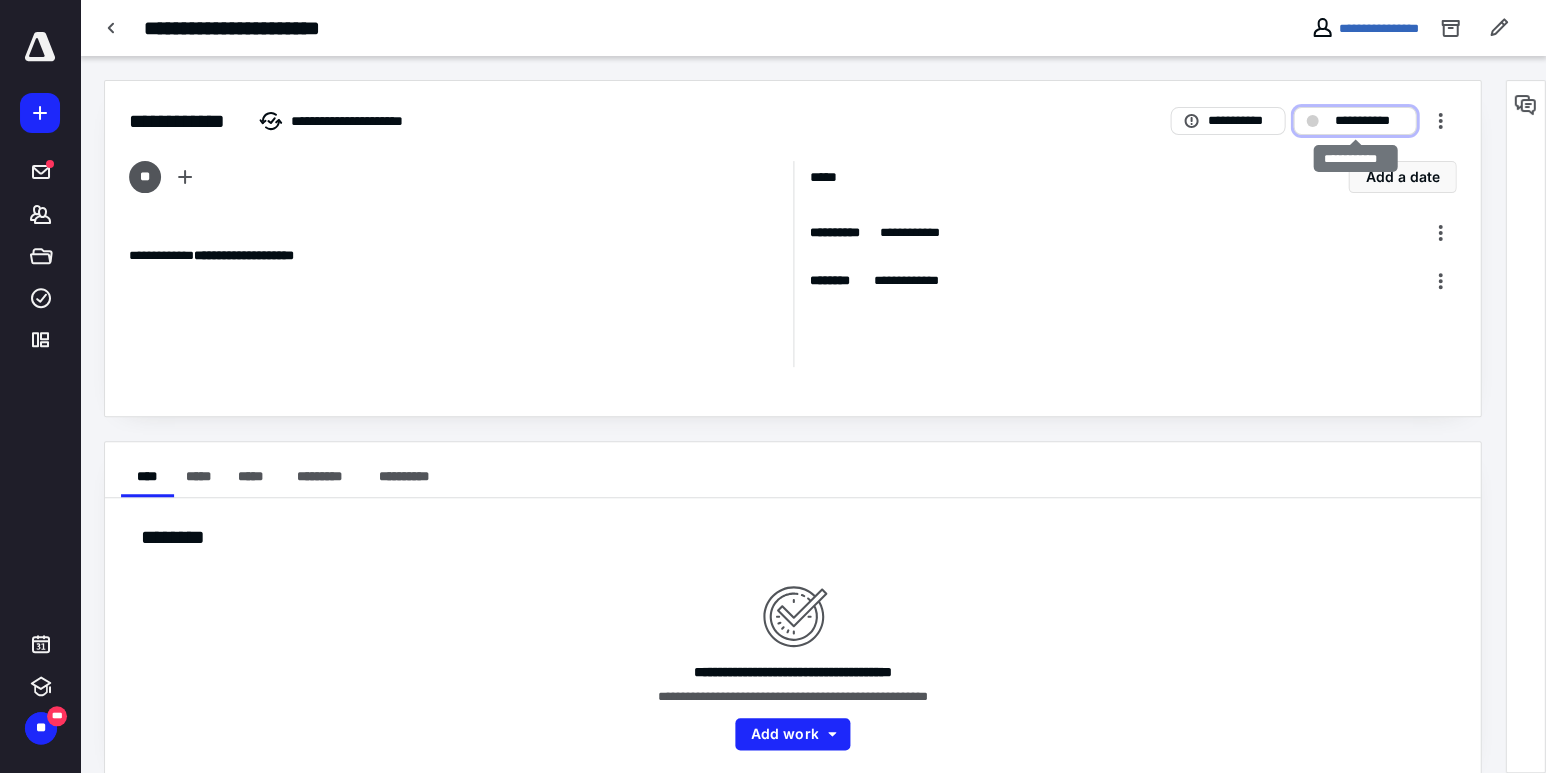 click on "**********" at bounding box center [1368, 120] 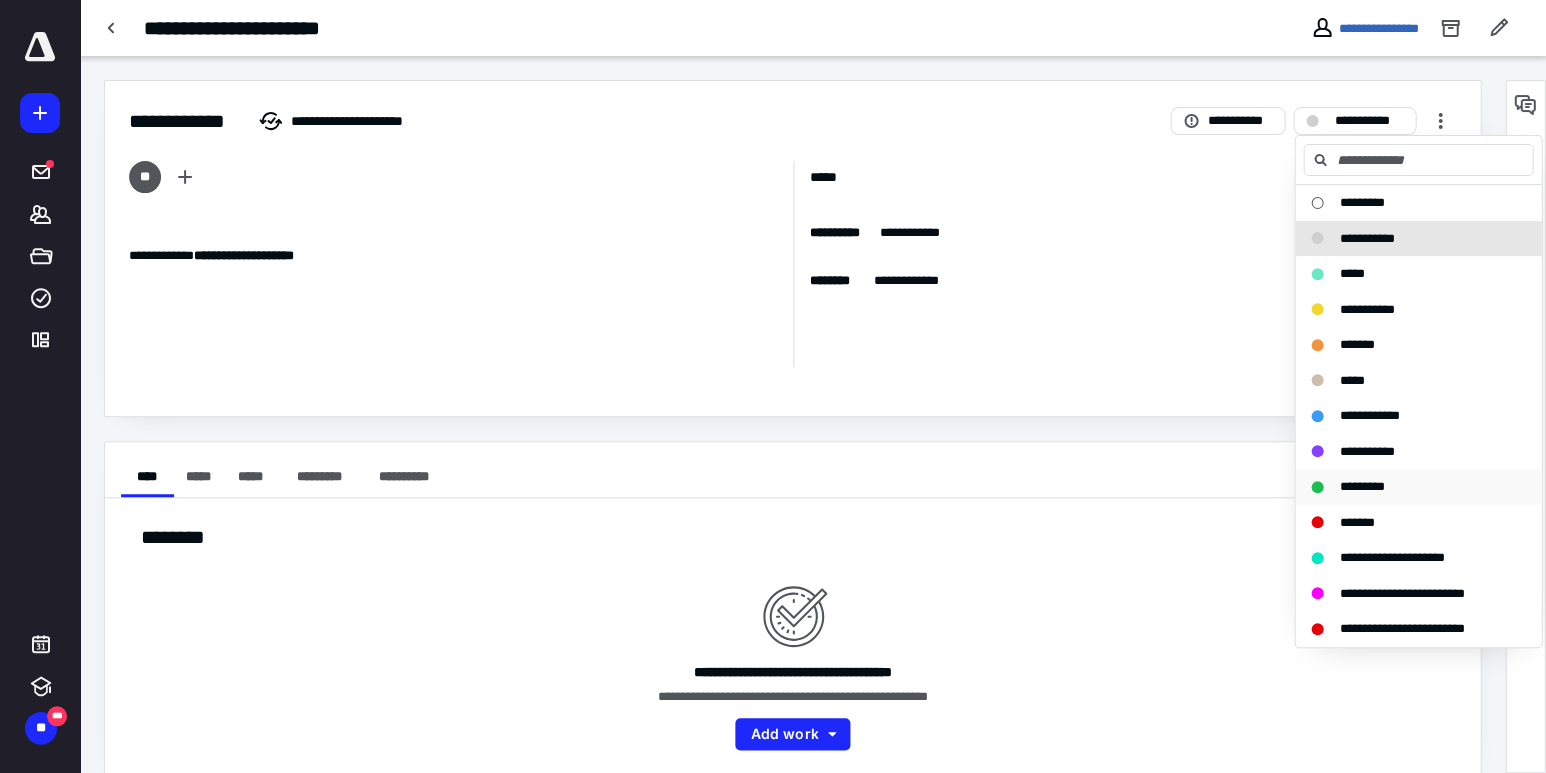 click on "*********" at bounding box center (1361, 486) 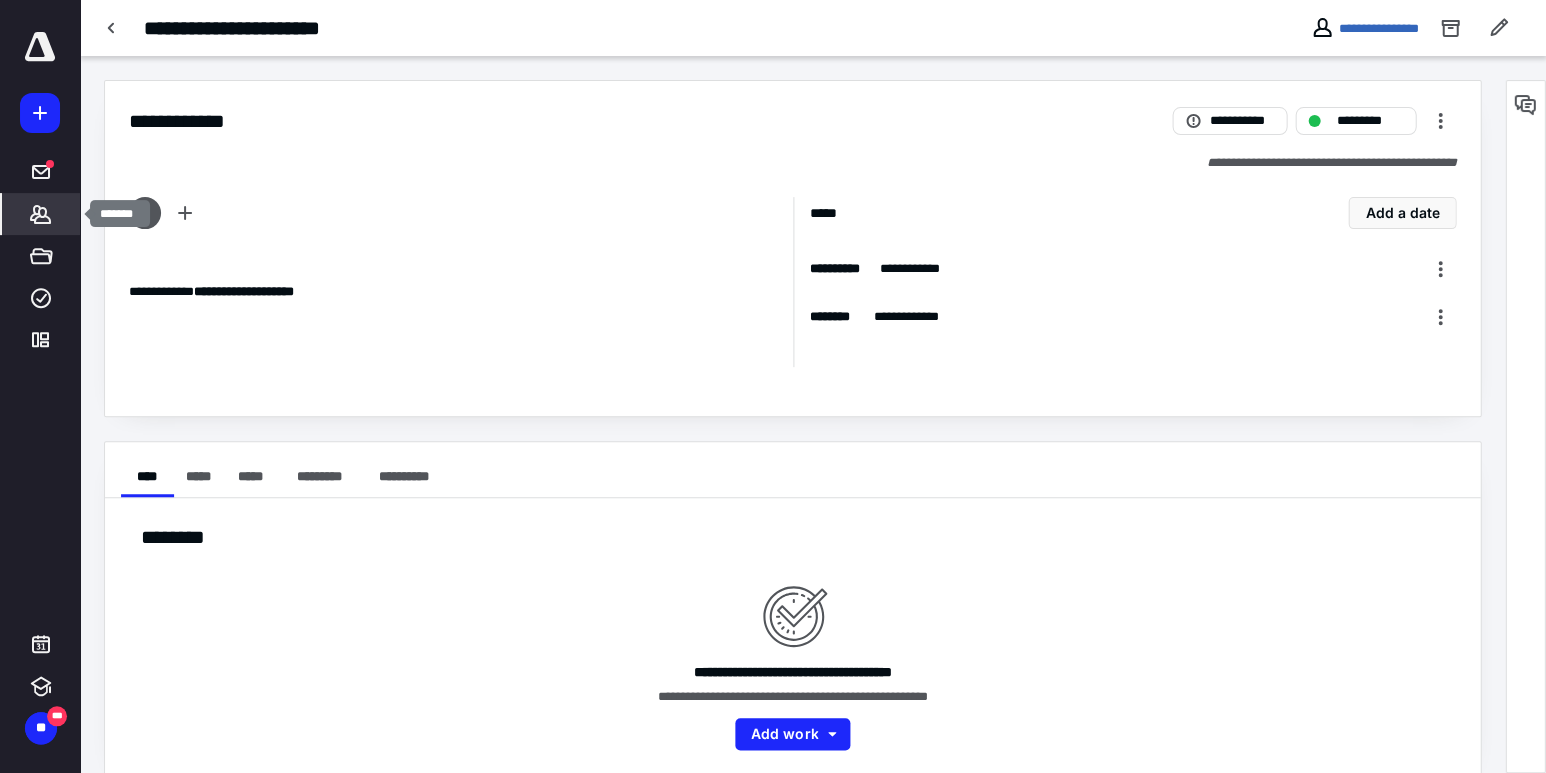 click 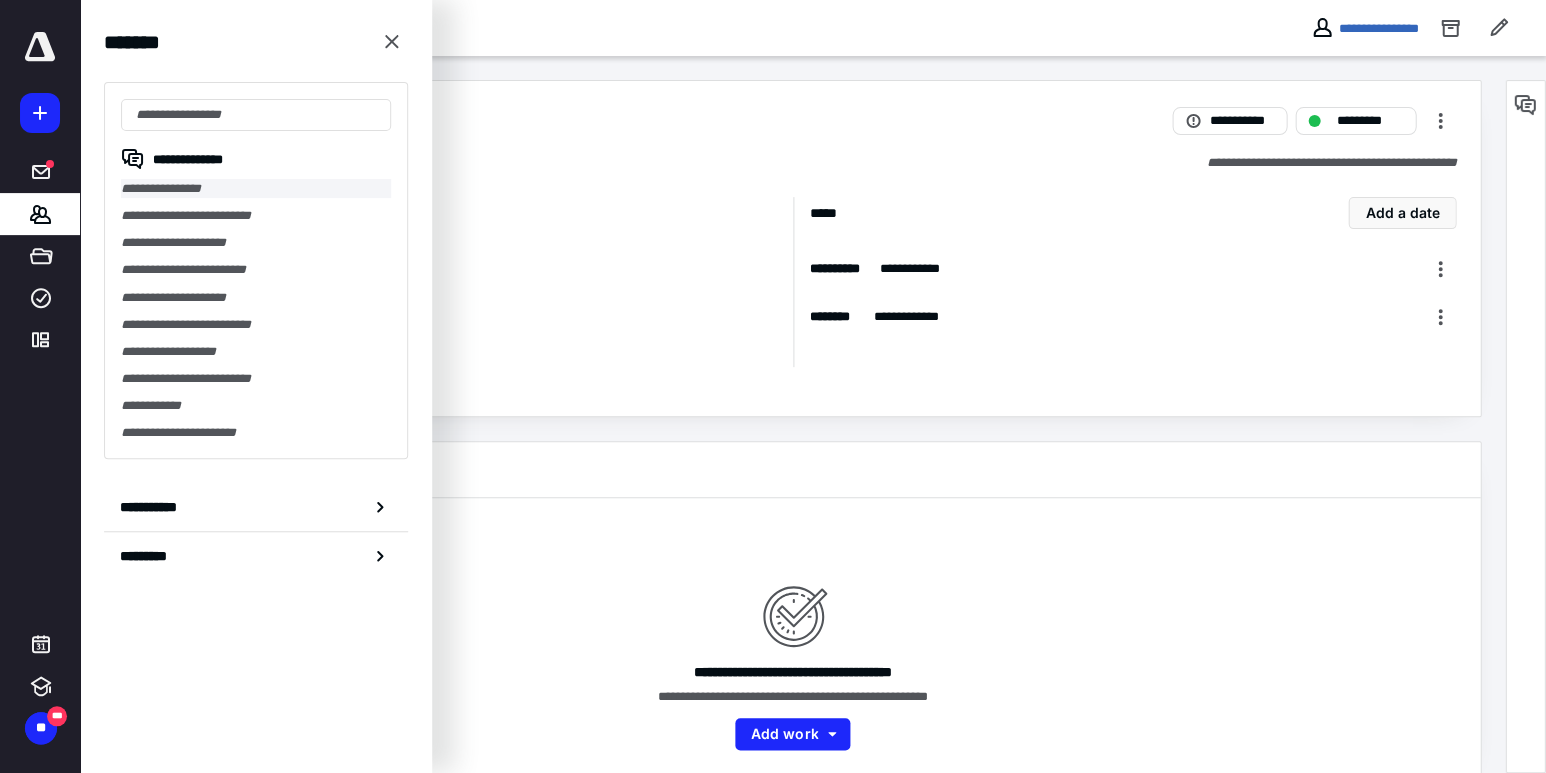click on "**********" at bounding box center [256, 188] 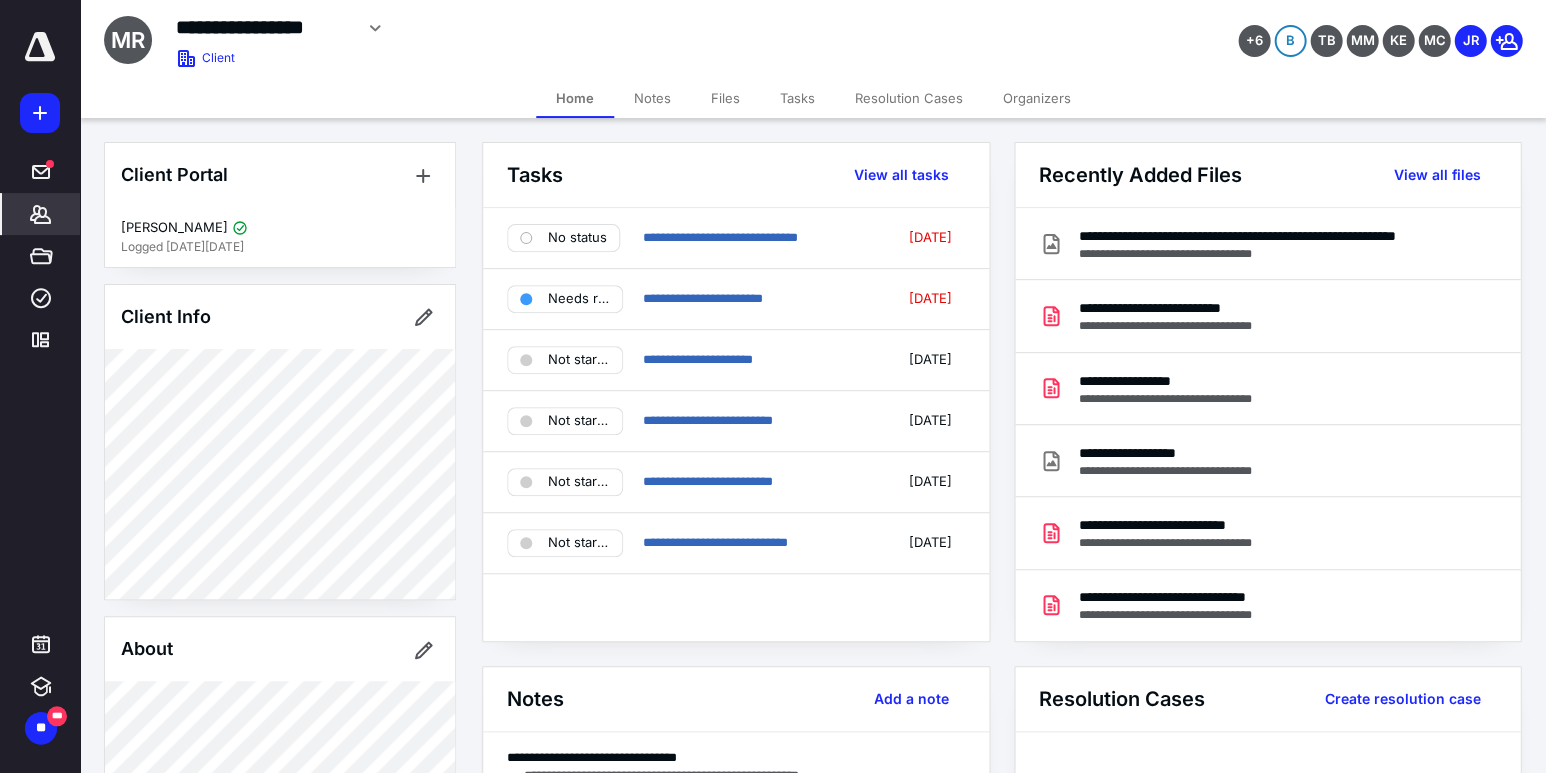 click on "Files" at bounding box center (725, 98) 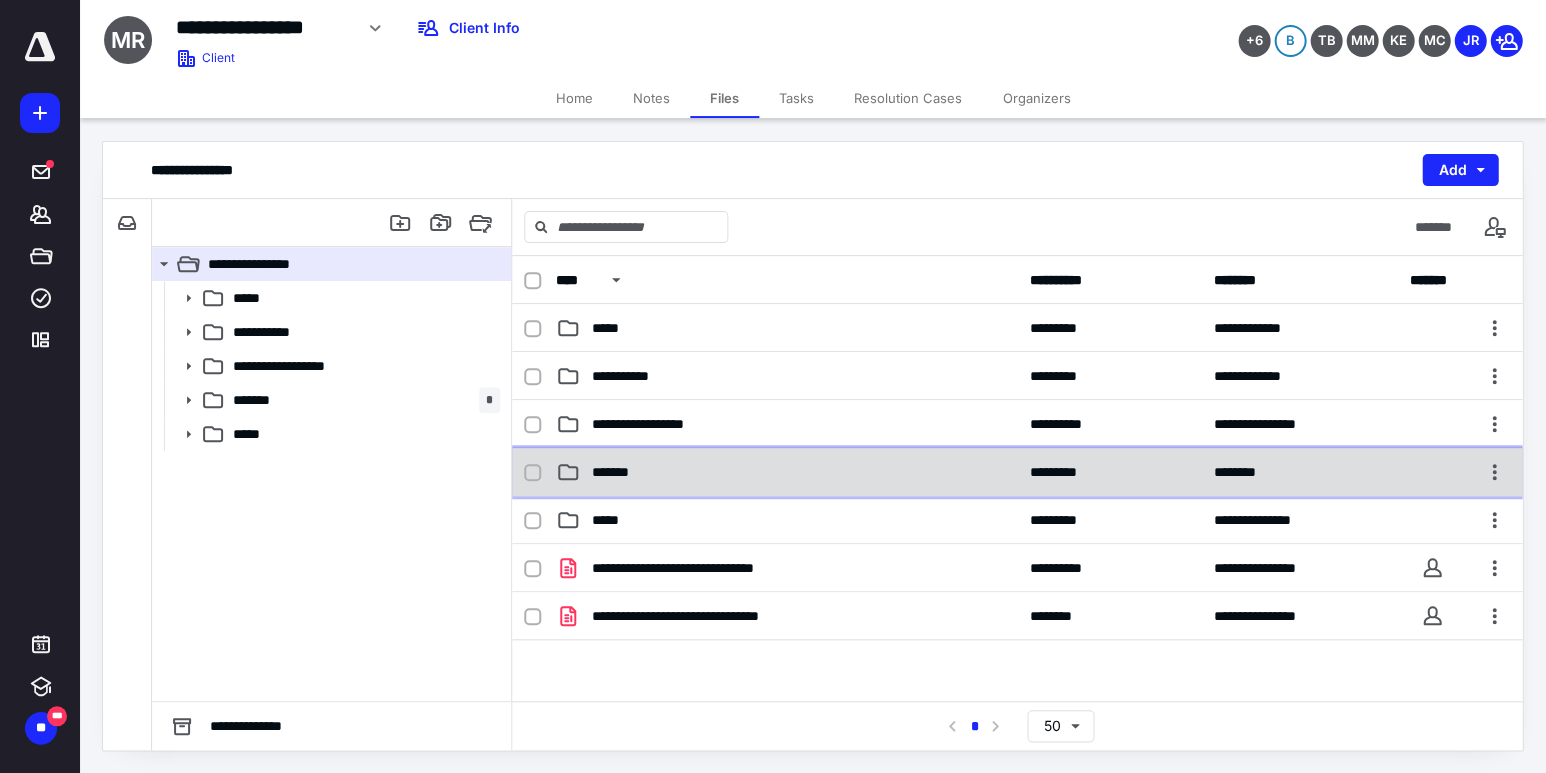 click on "*******" at bounding box center [786, 472] 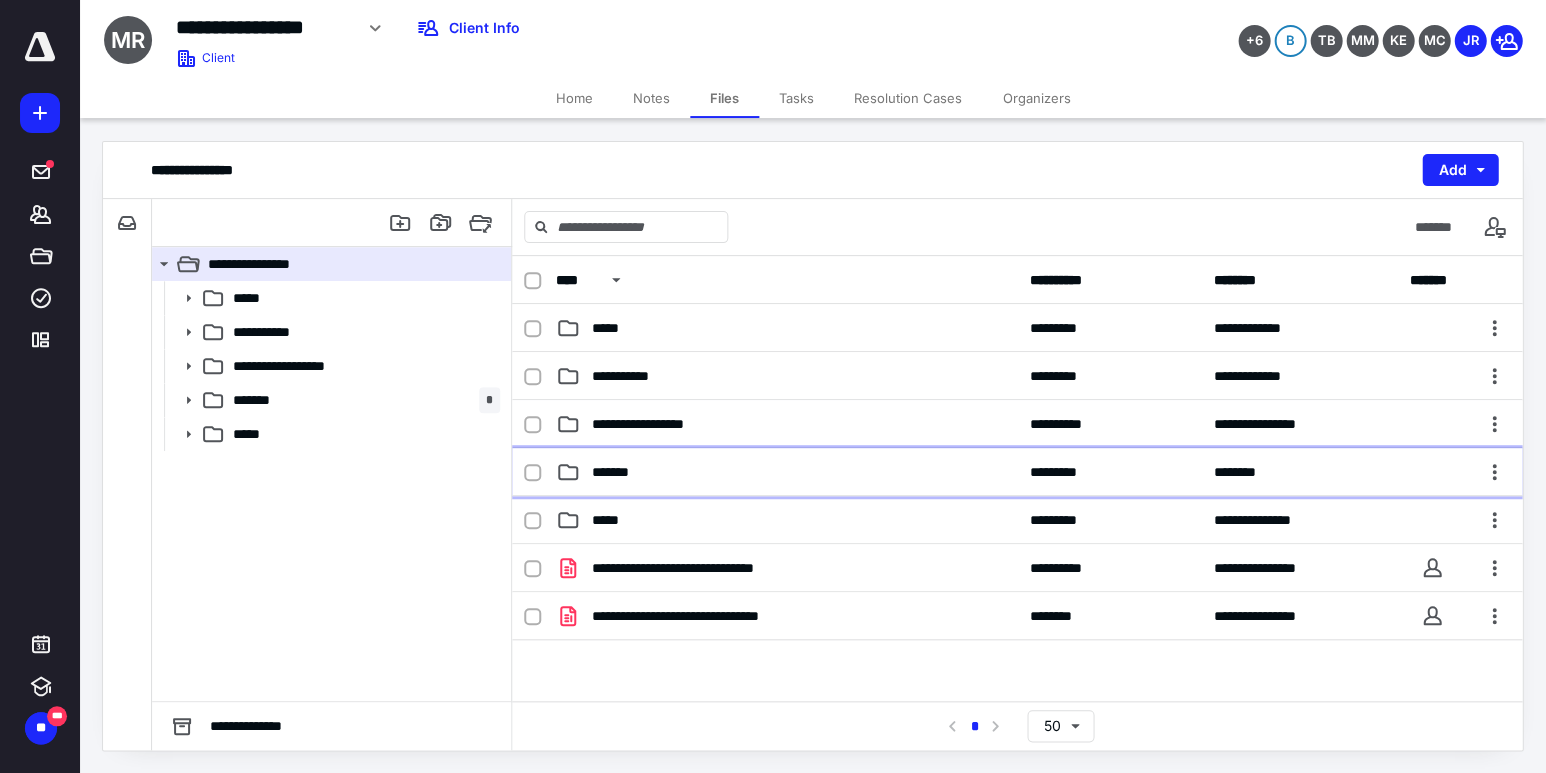 click on "*******" at bounding box center (786, 472) 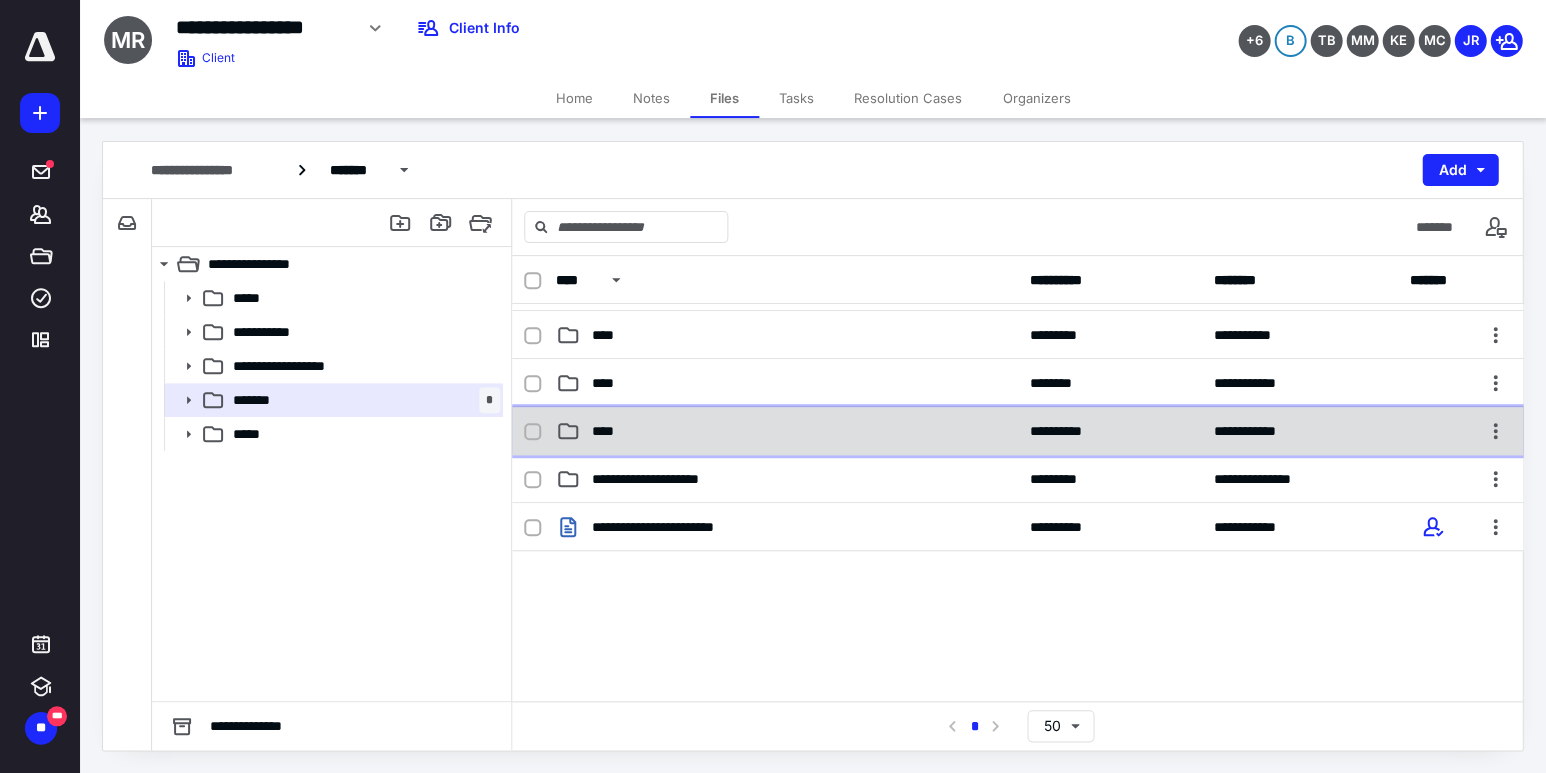 click on "****" at bounding box center [786, 431] 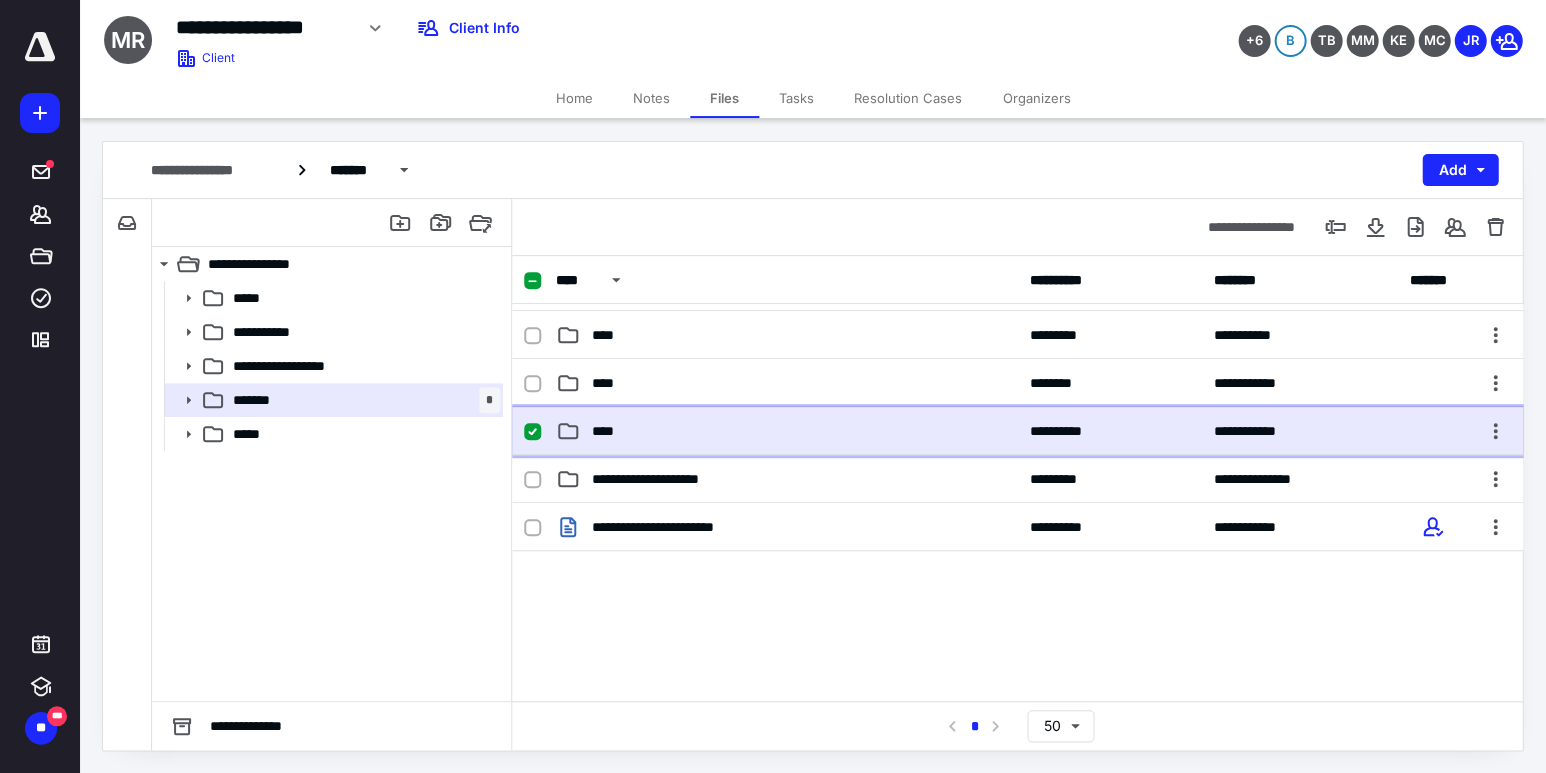 checkbox on "true" 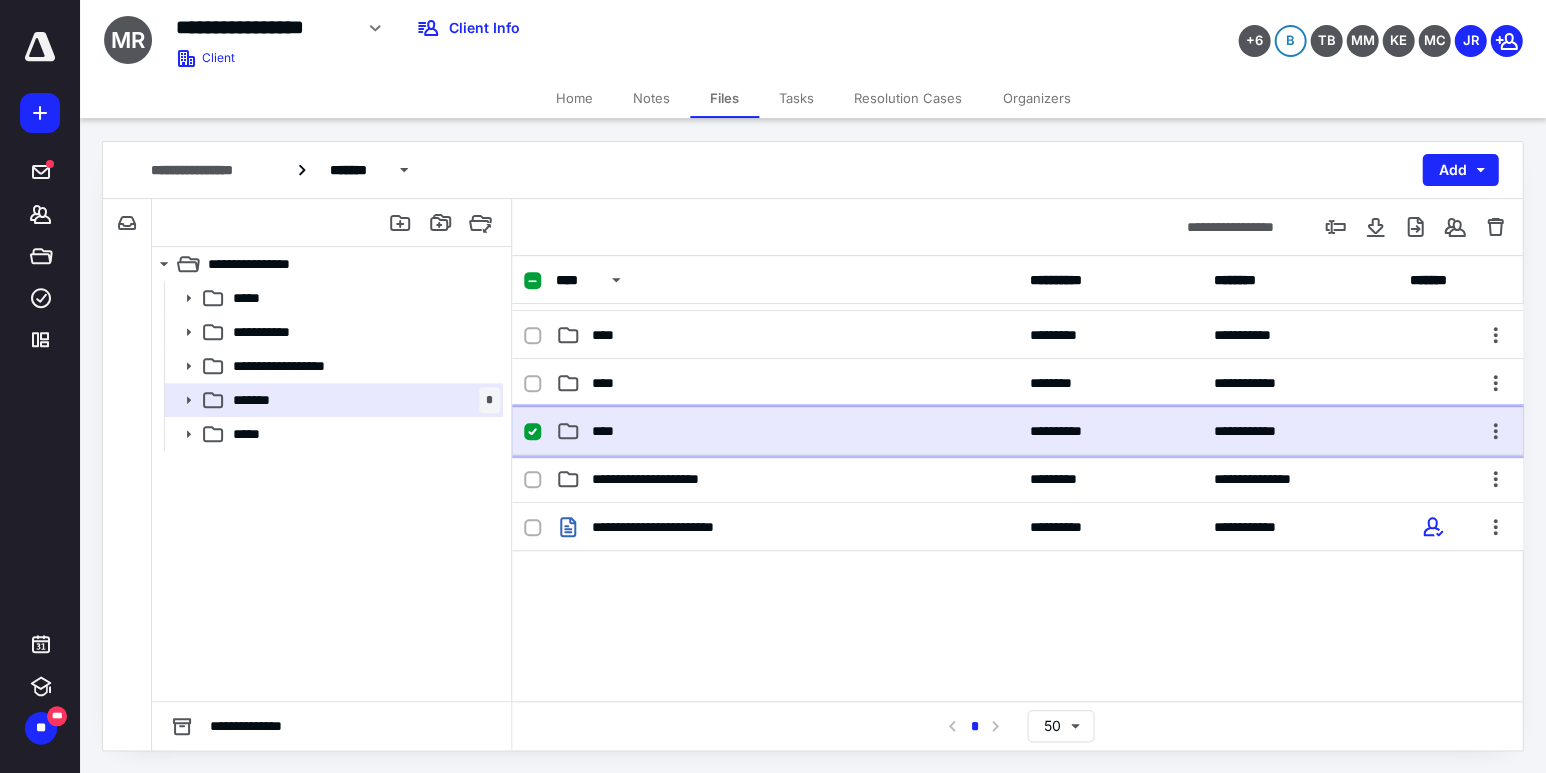 scroll, scrollTop: 6, scrollLeft: 0, axis: vertical 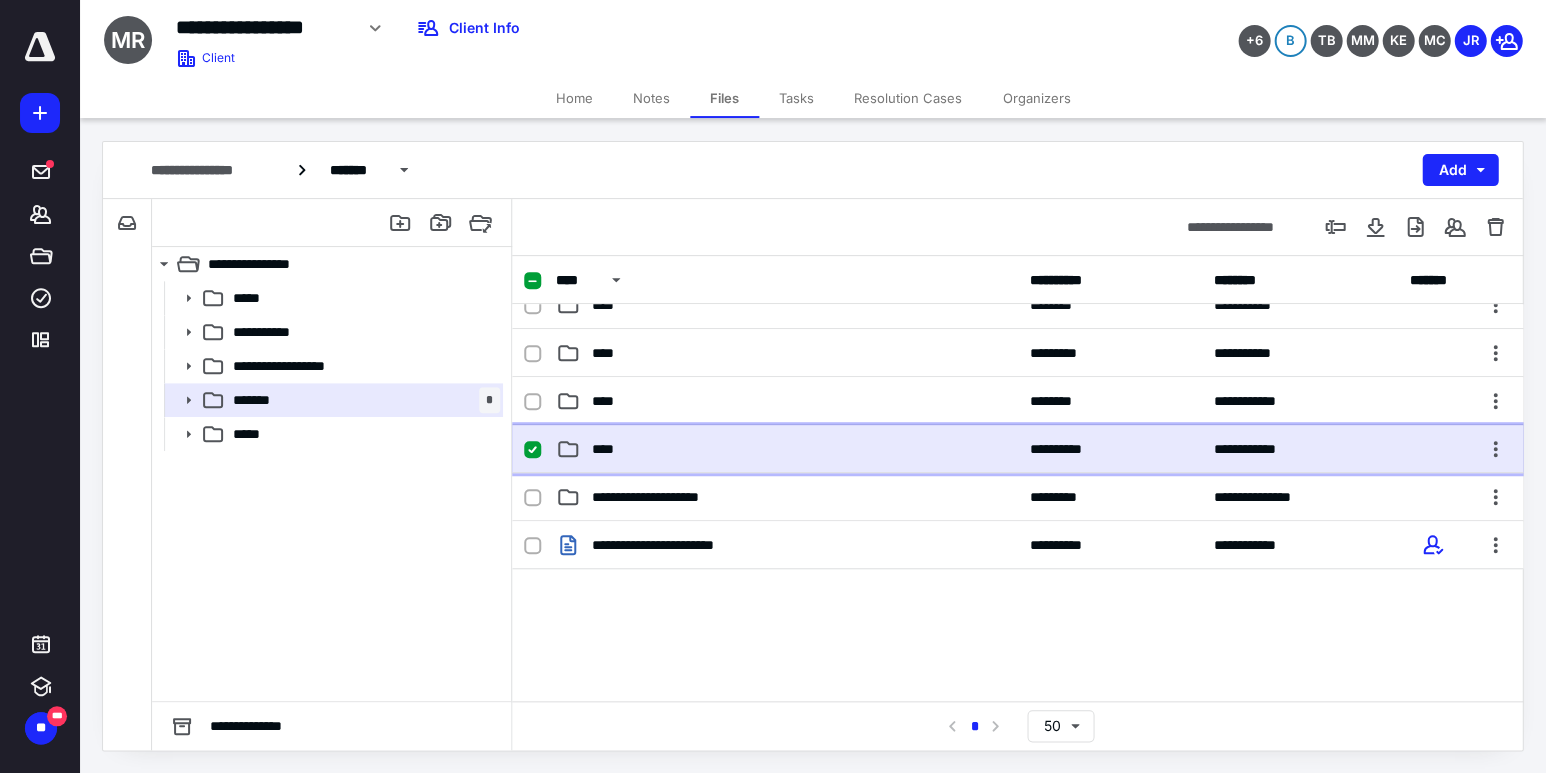 click on "****" at bounding box center (786, 449) 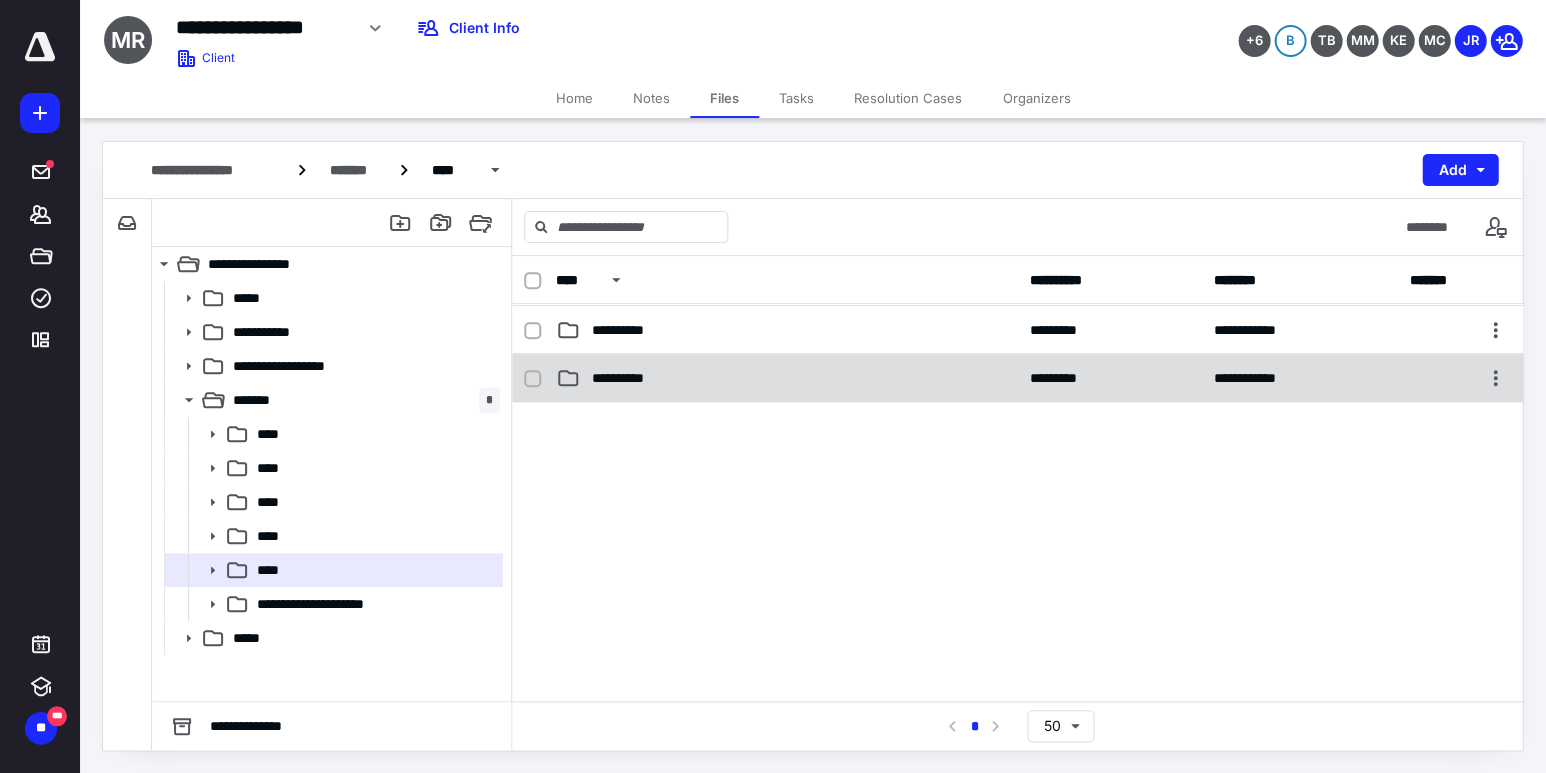 scroll, scrollTop: 861, scrollLeft: 0, axis: vertical 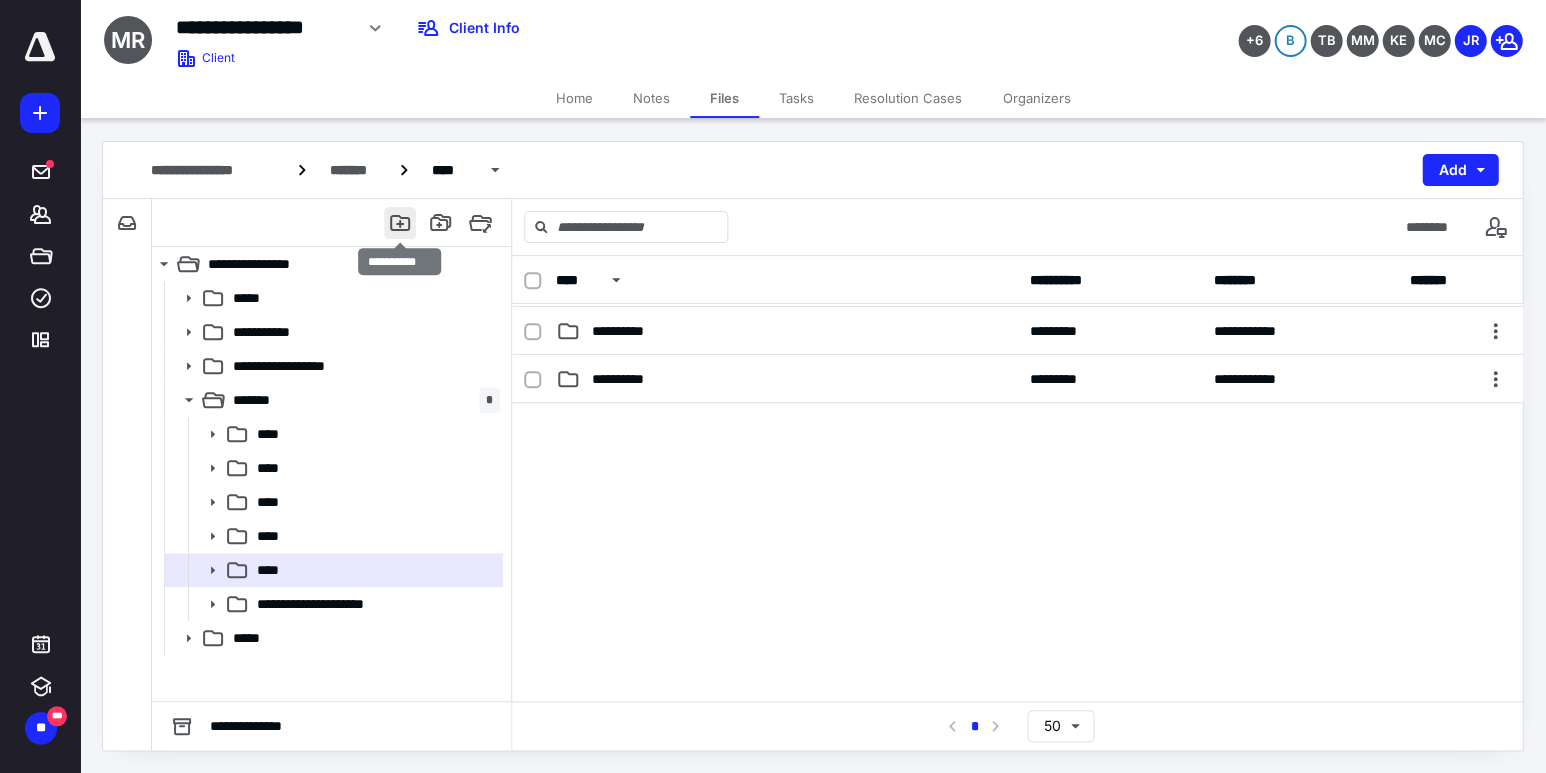 click at bounding box center [400, 223] 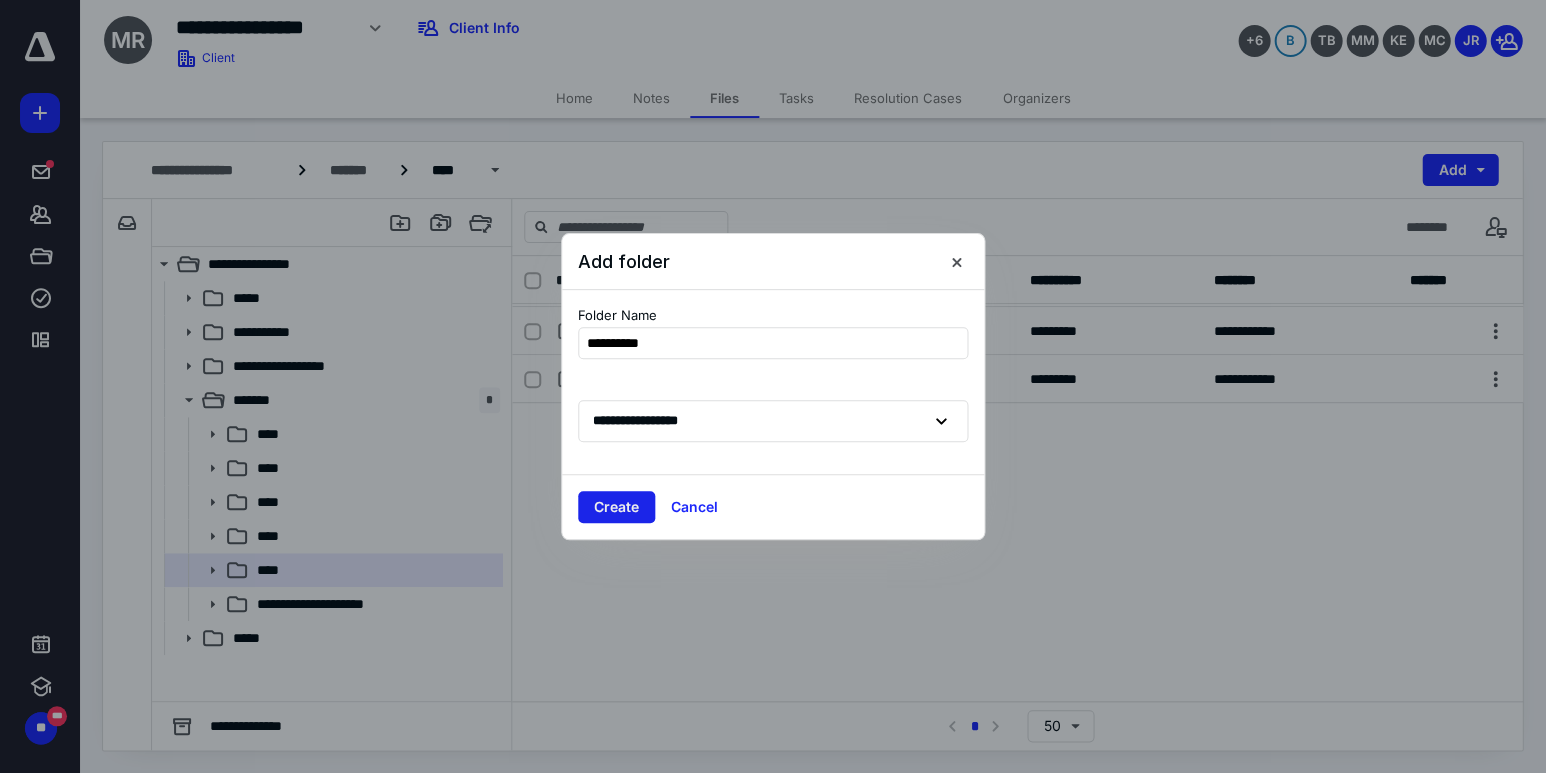 type on "**********" 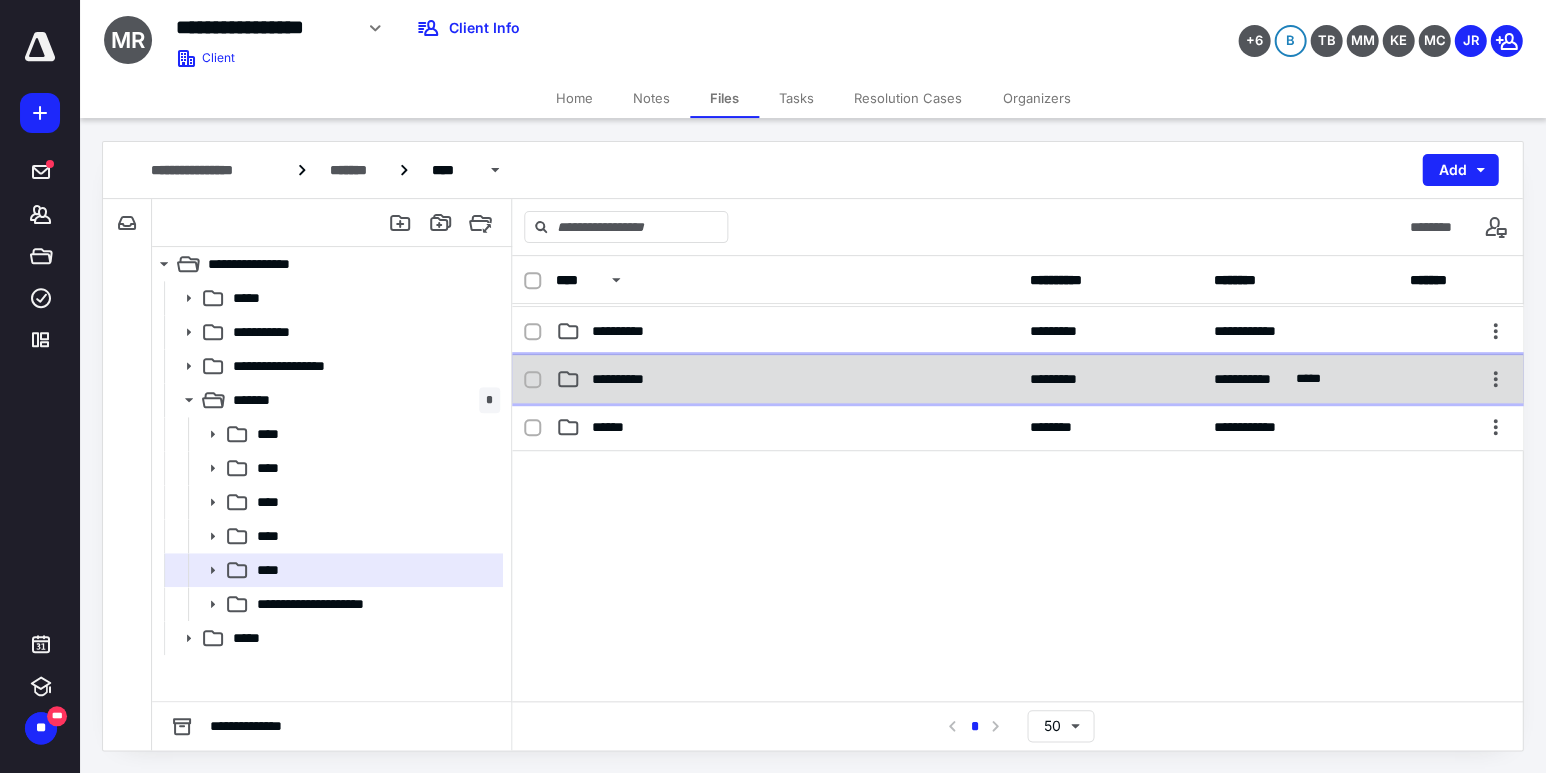 click on "**********" at bounding box center [786, 379] 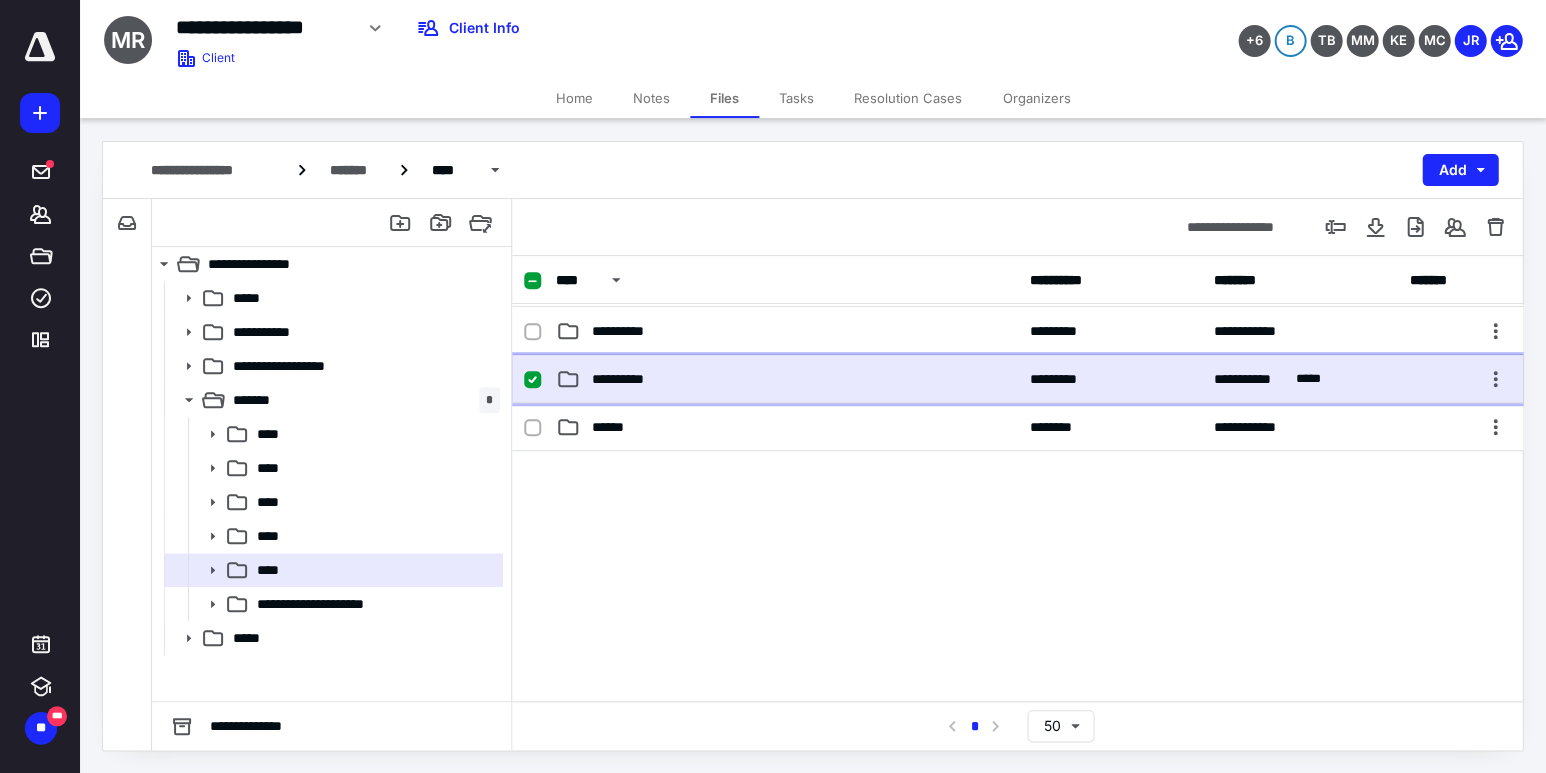 click on "**********" at bounding box center [786, 379] 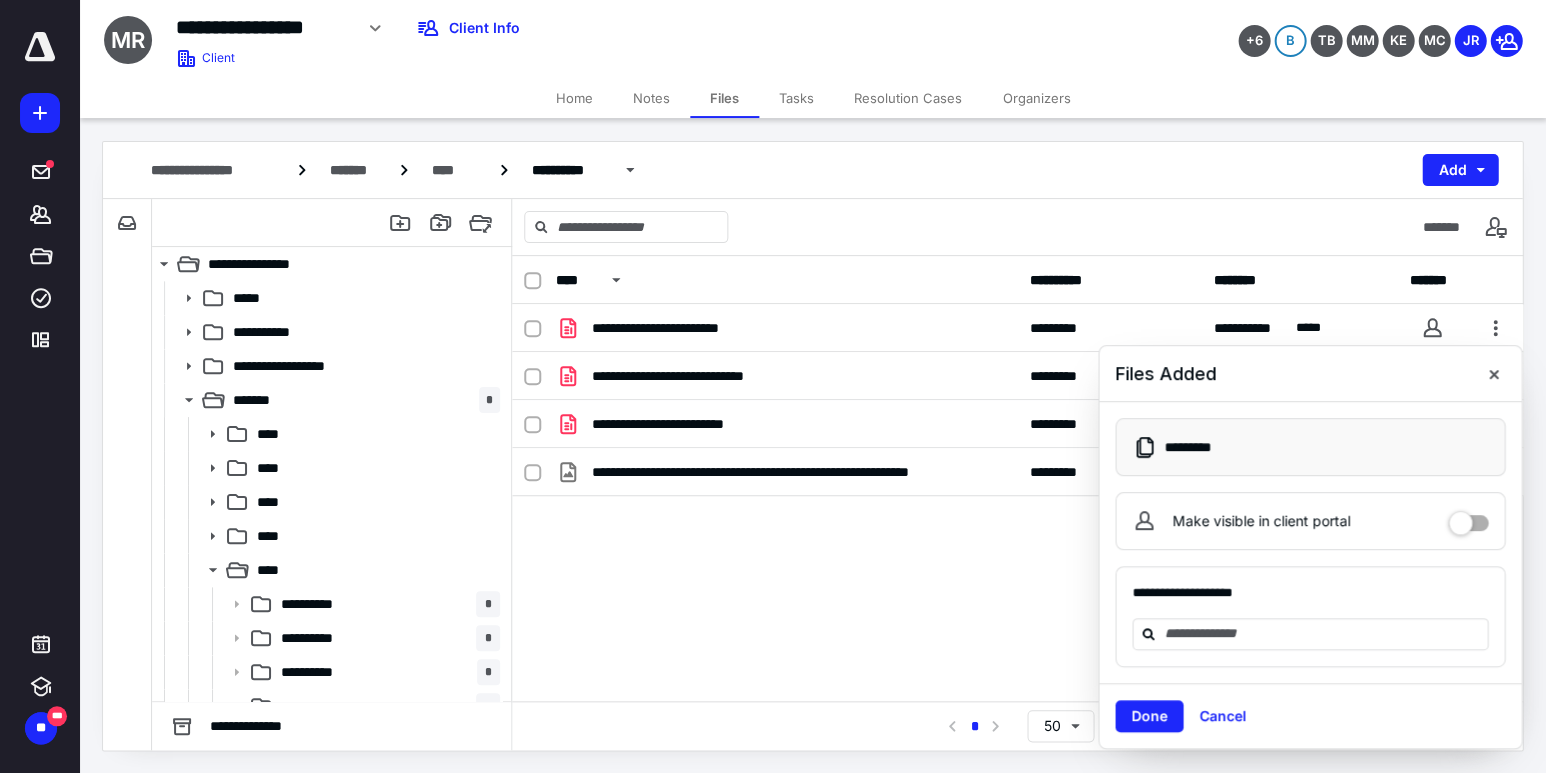 click on "Make visible in client portal" at bounding box center [1468, 518] 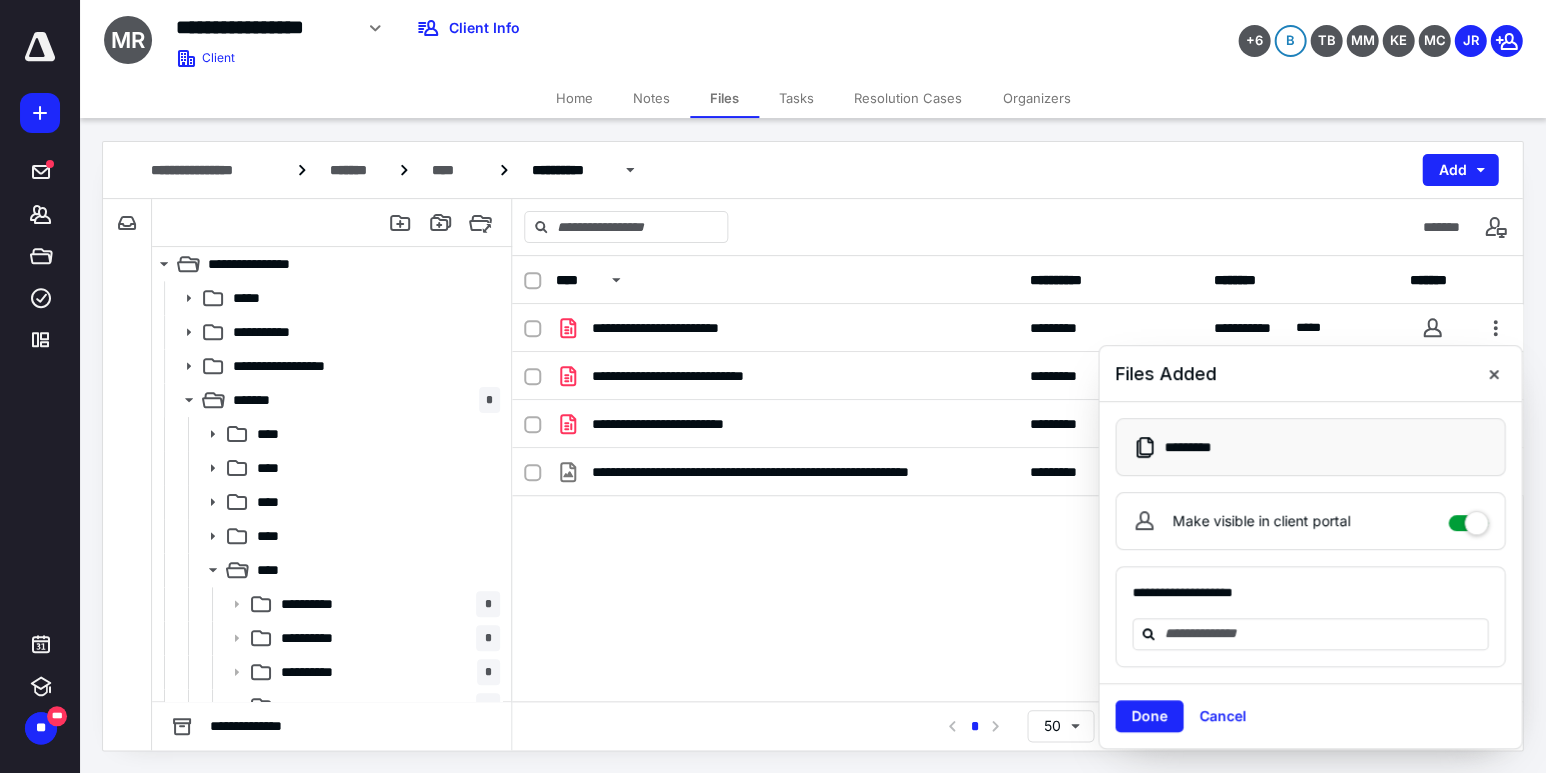 checkbox on "****" 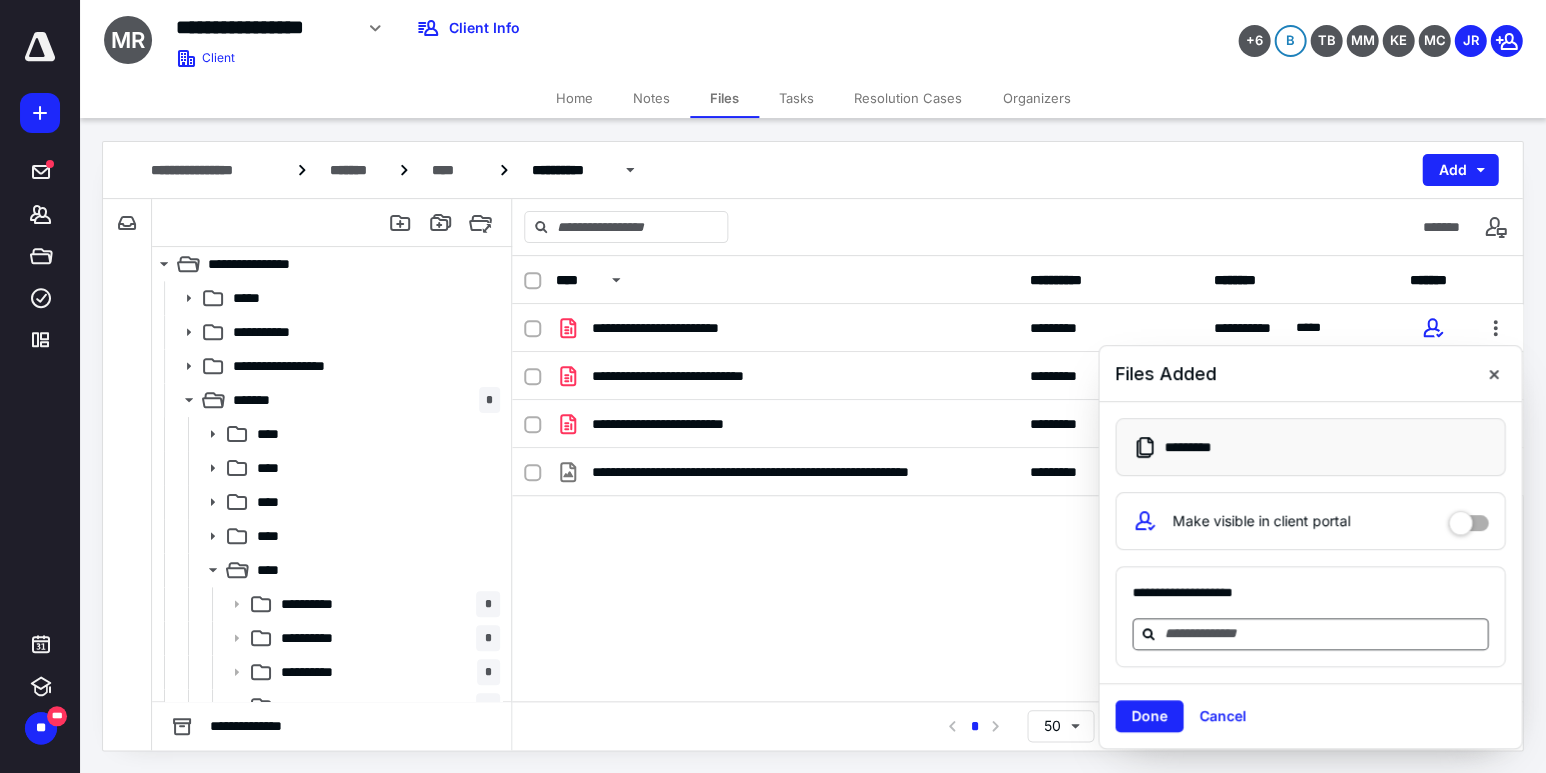 click at bounding box center [1322, 633] 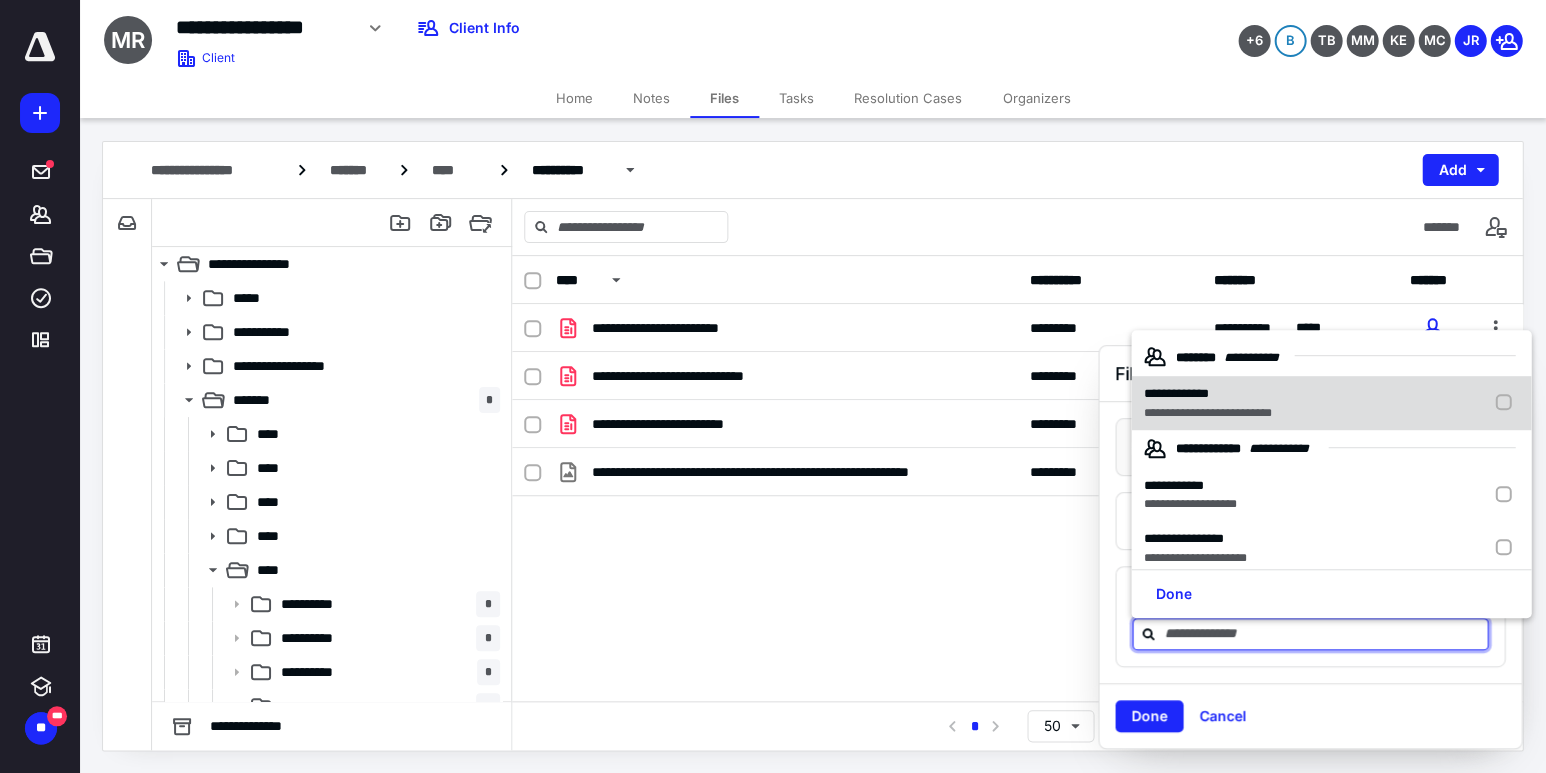 click on "**********" at bounding box center [1331, 403] 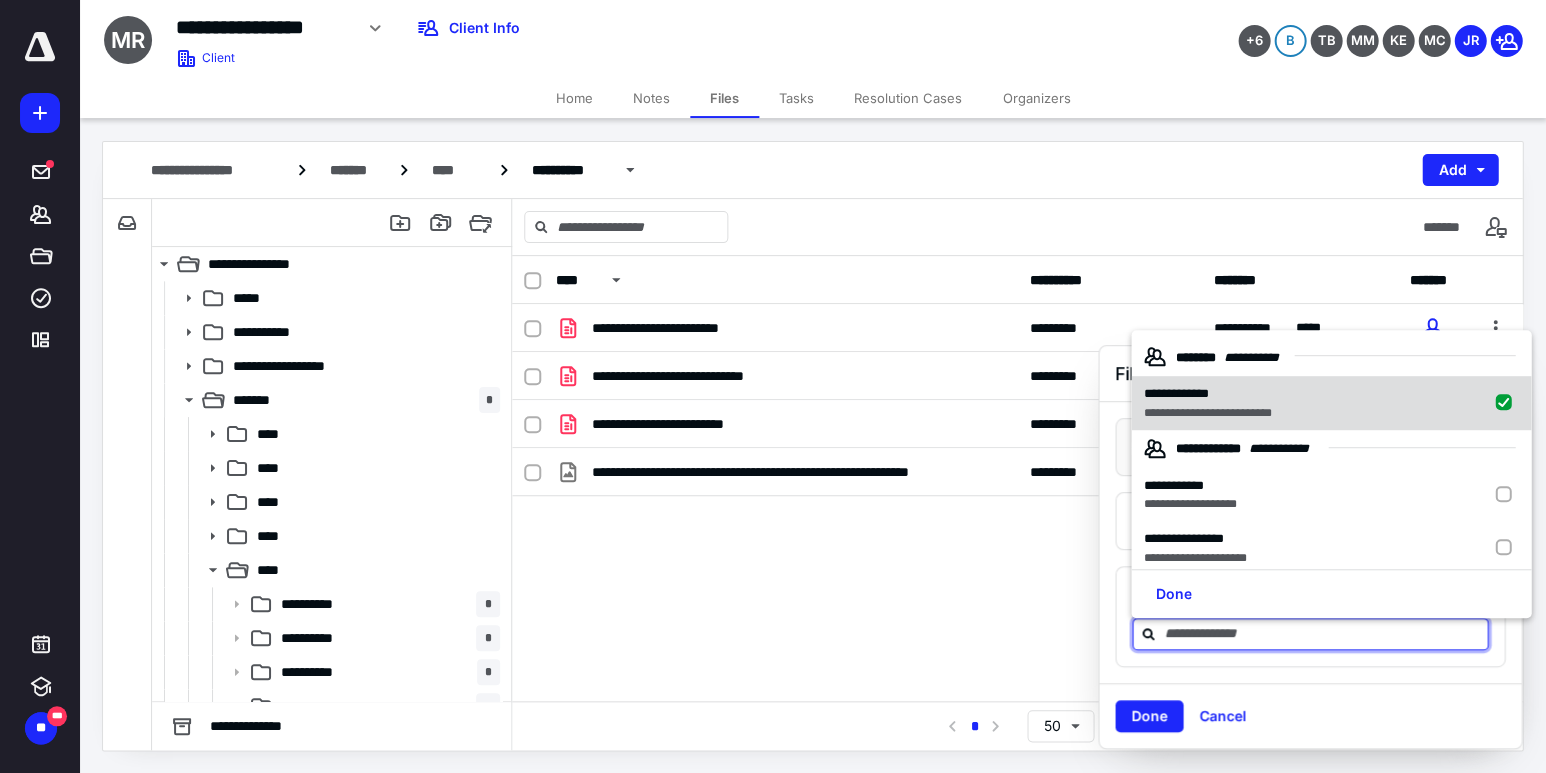 checkbox on "true" 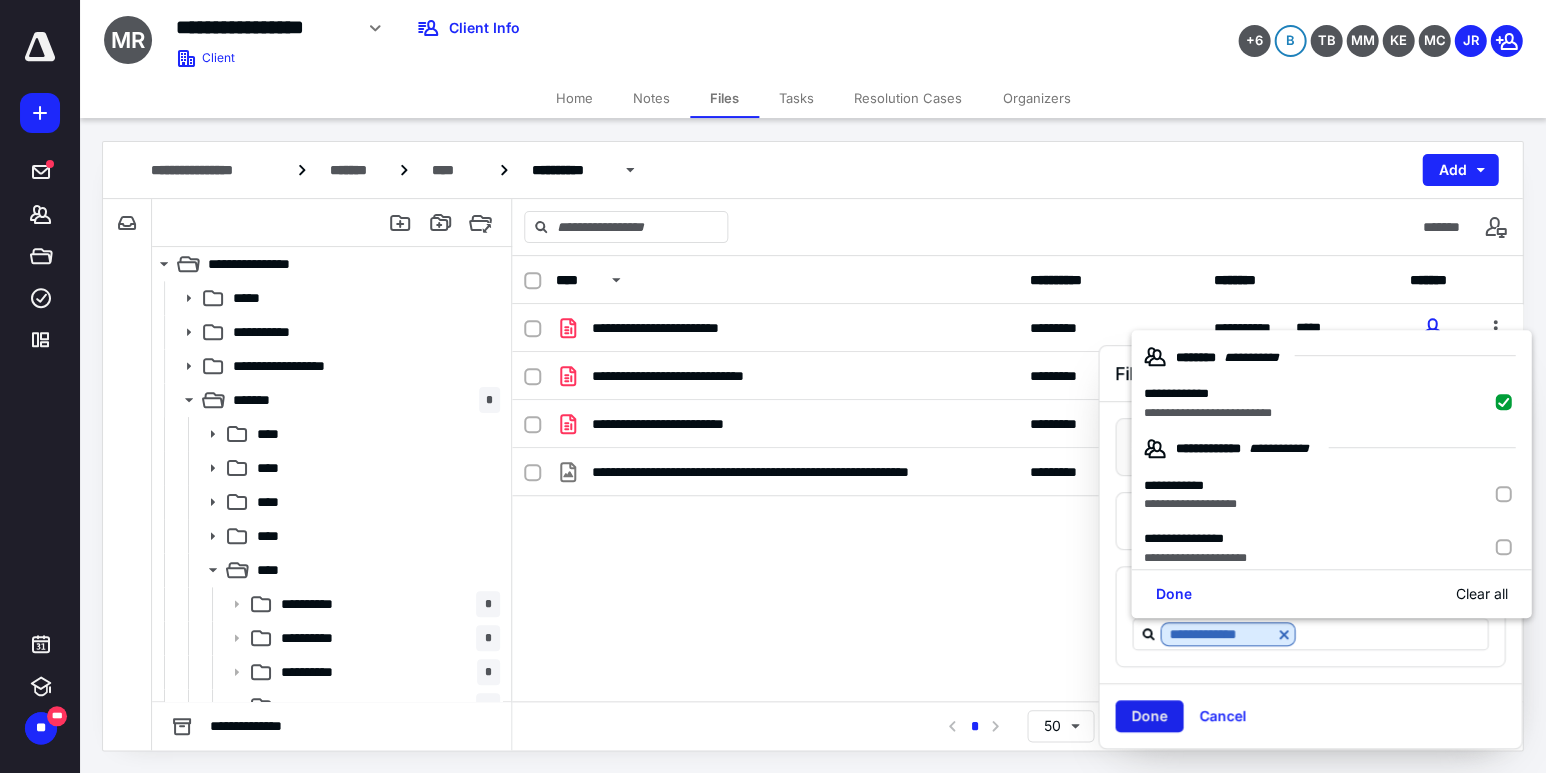 click on "Done" at bounding box center (1149, 716) 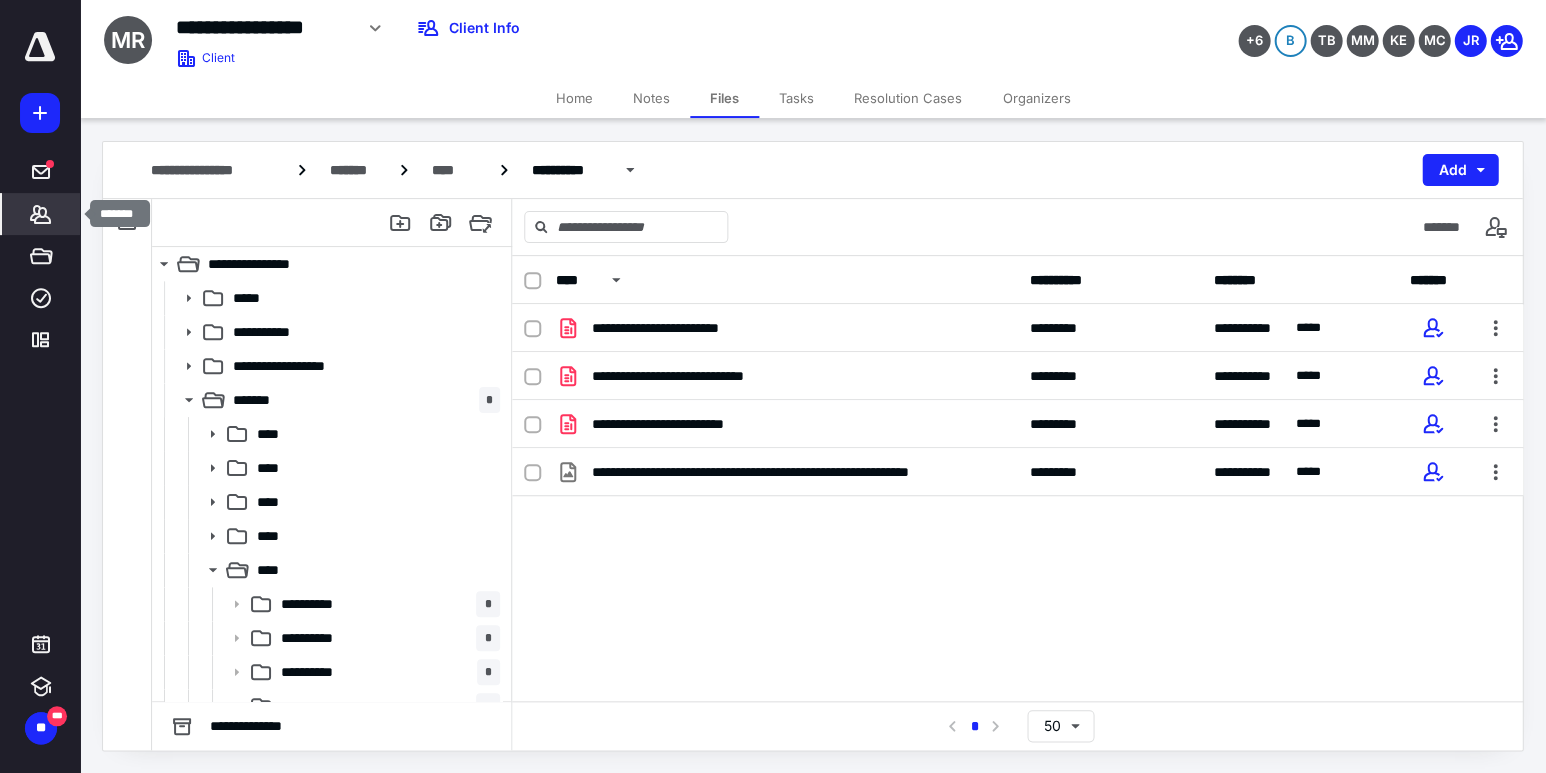 click on "*******" at bounding box center [41, 214] 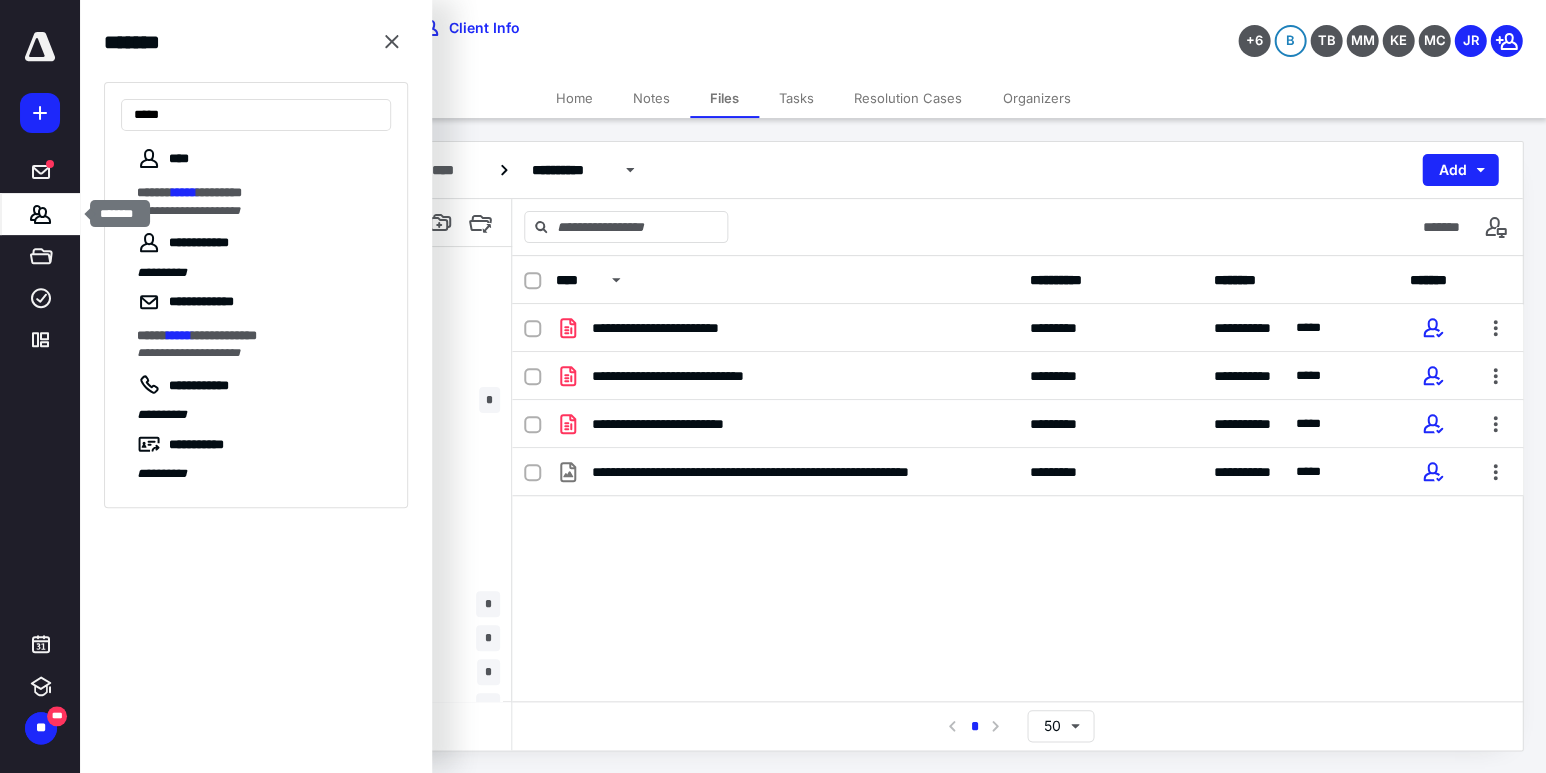type on "****" 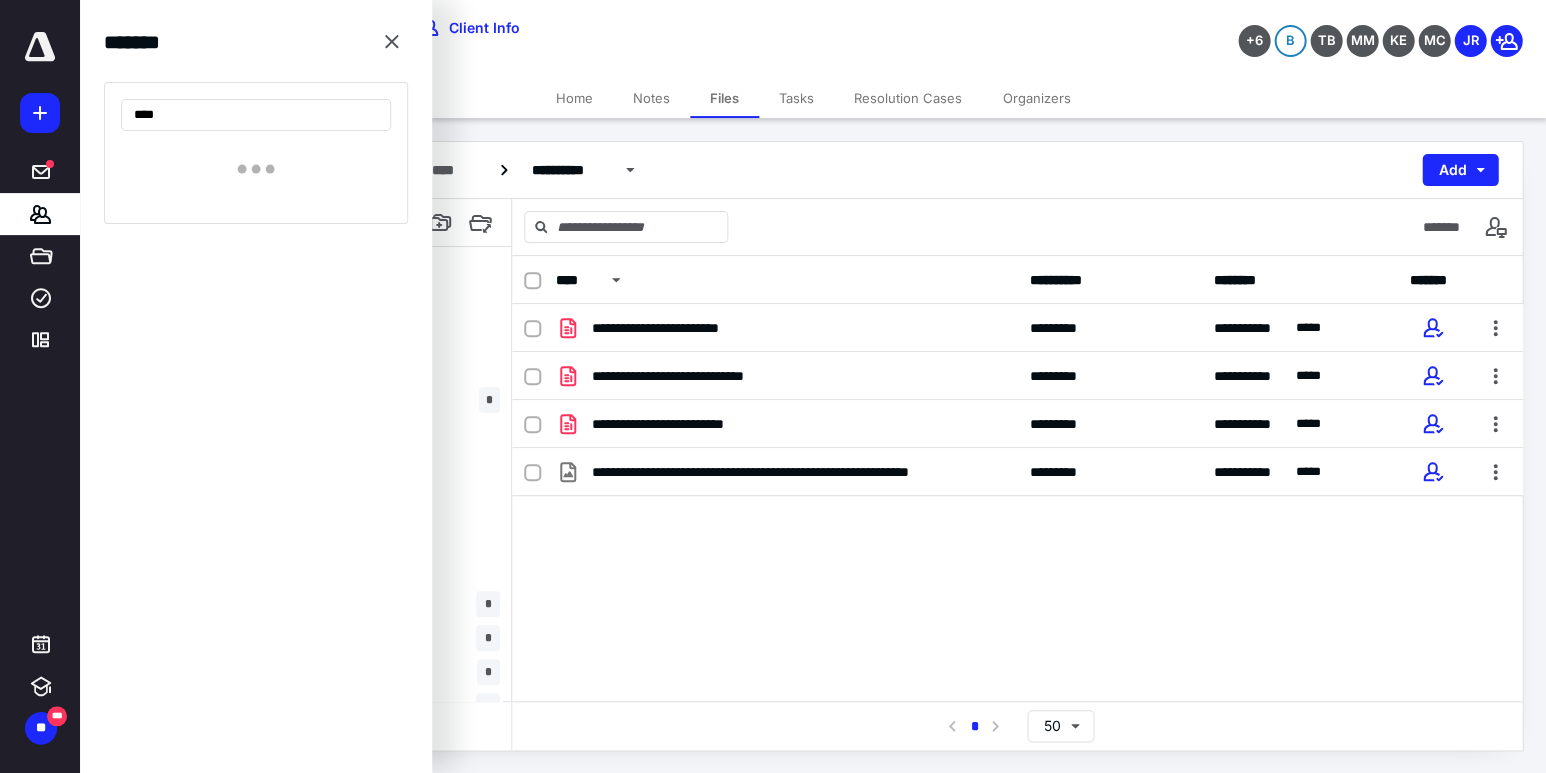 click at bounding box center (256, 169) 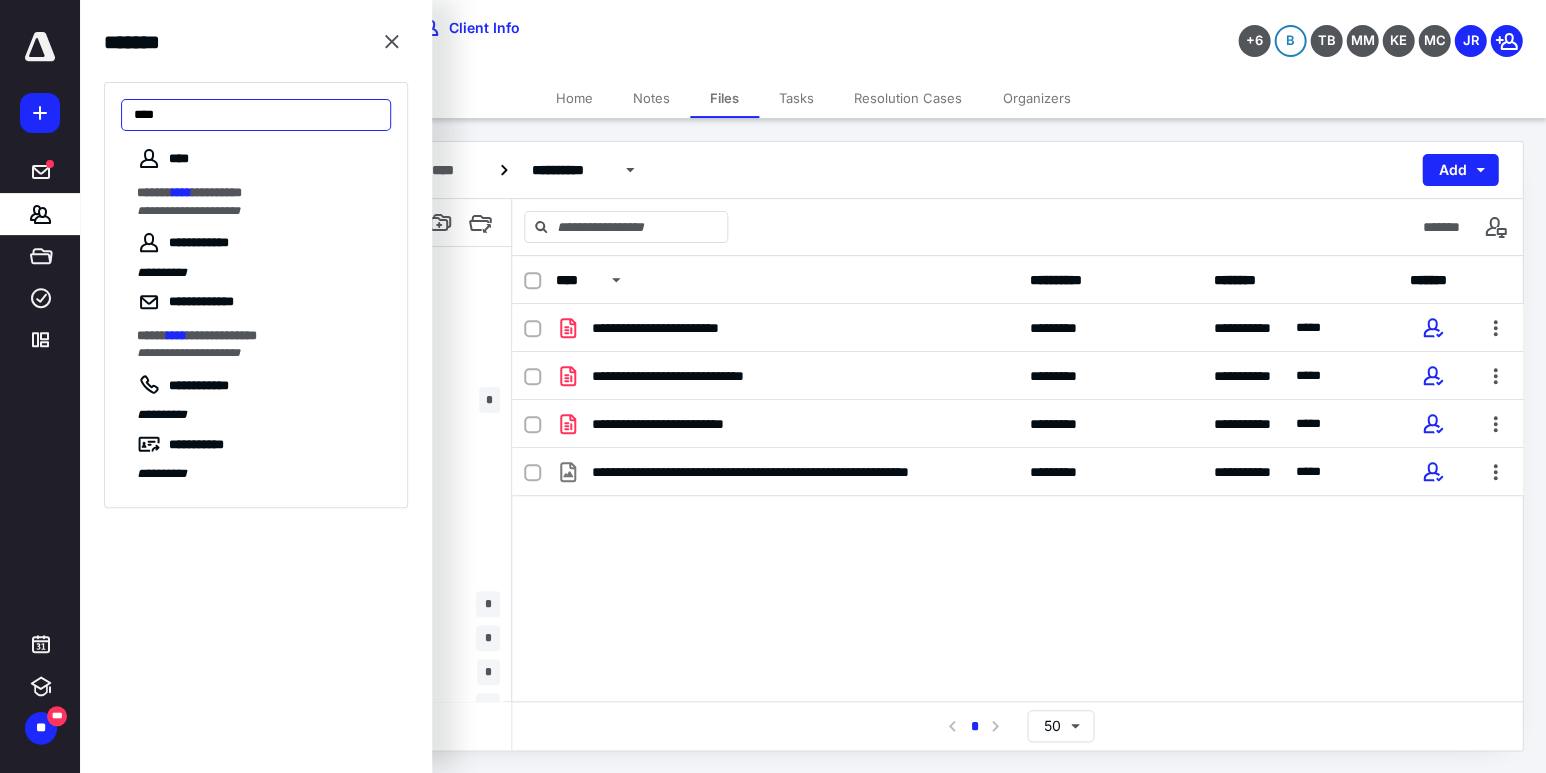 click on "****" at bounding box center [256, 115] 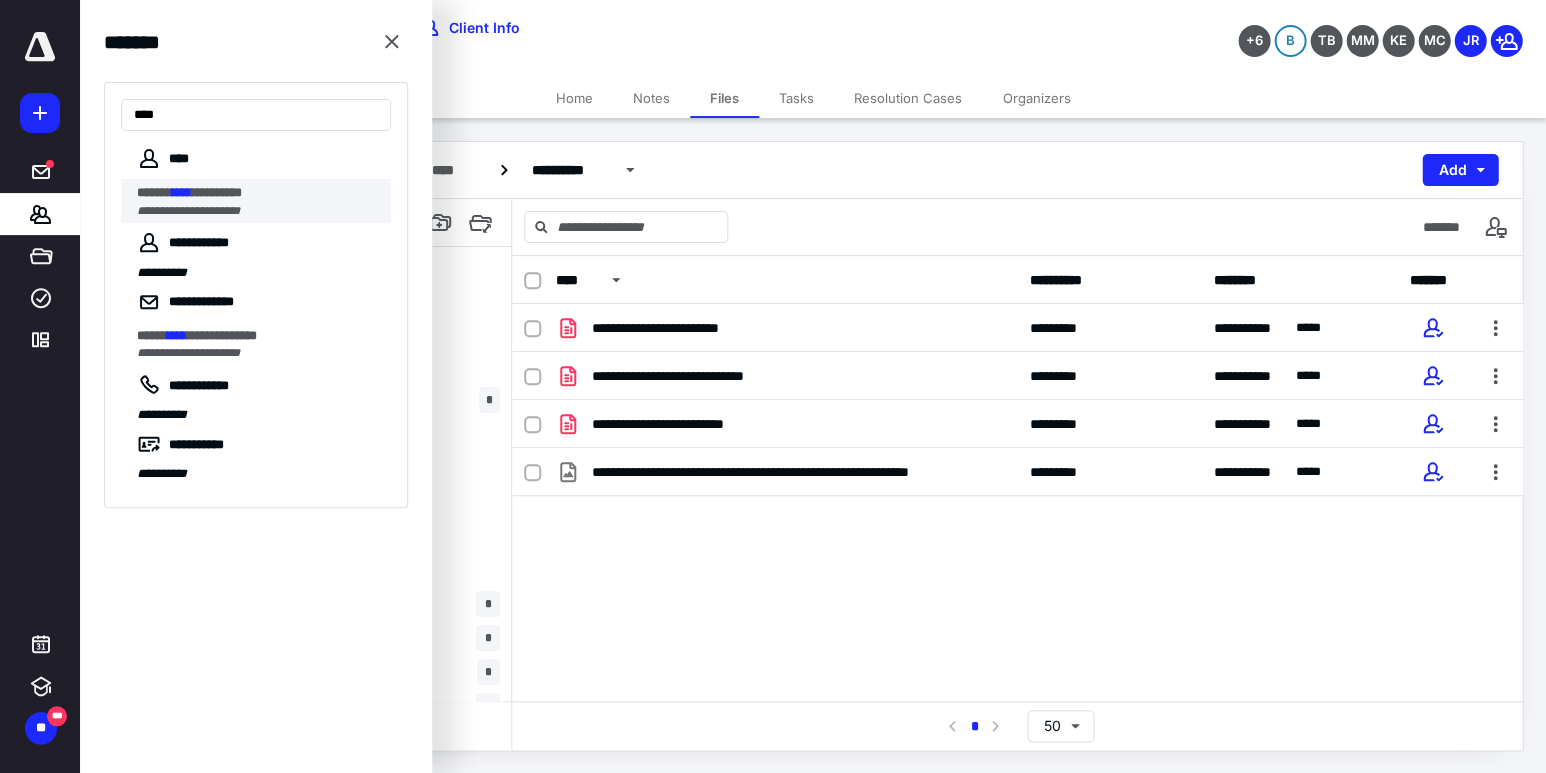 click on "******" at bounding box center (154, 192) 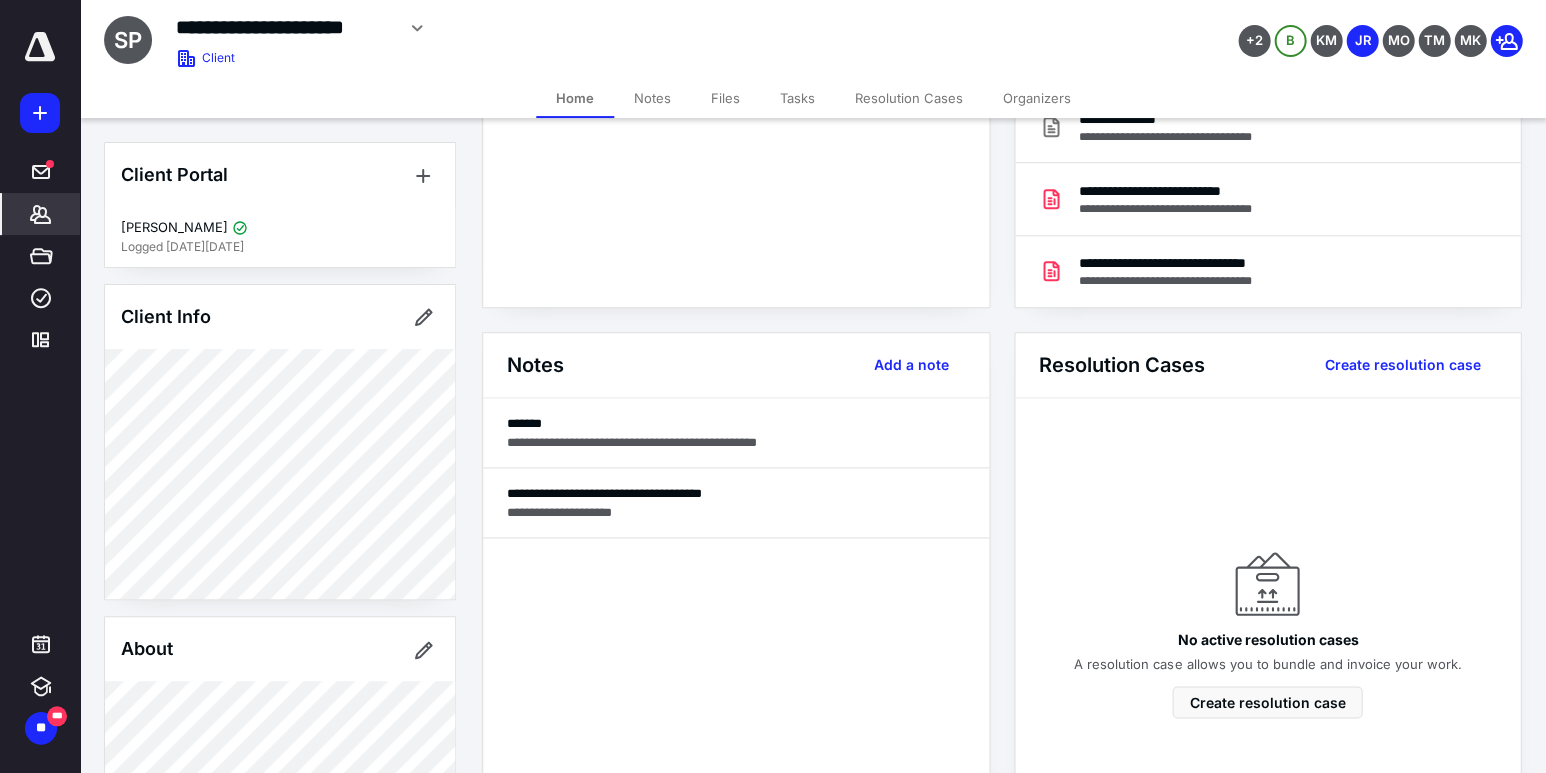 scroll, scrollTop: 371, scrollLeft: 0, axis: vertical 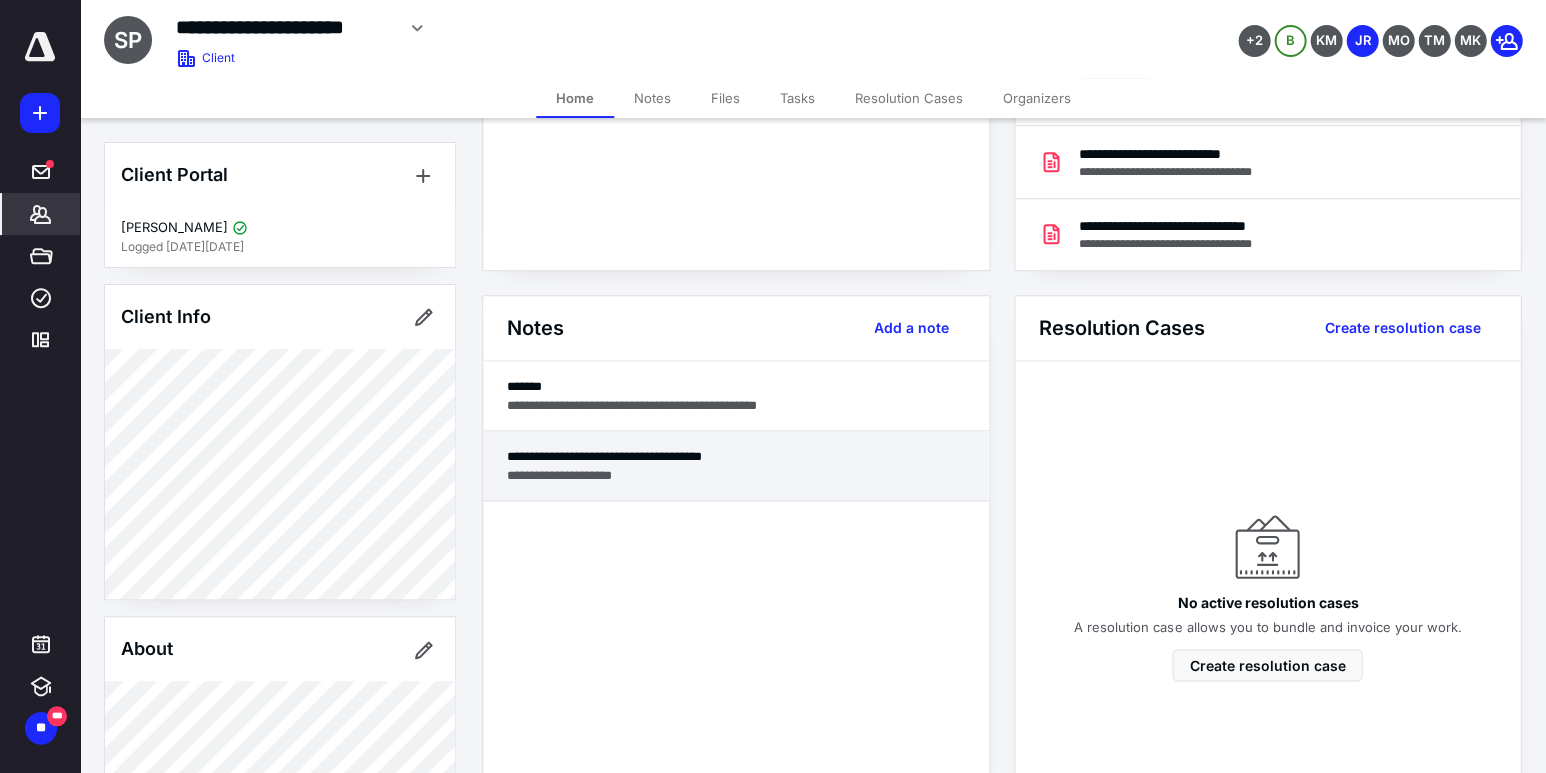click on "**********" at bounding box center (736, 456) 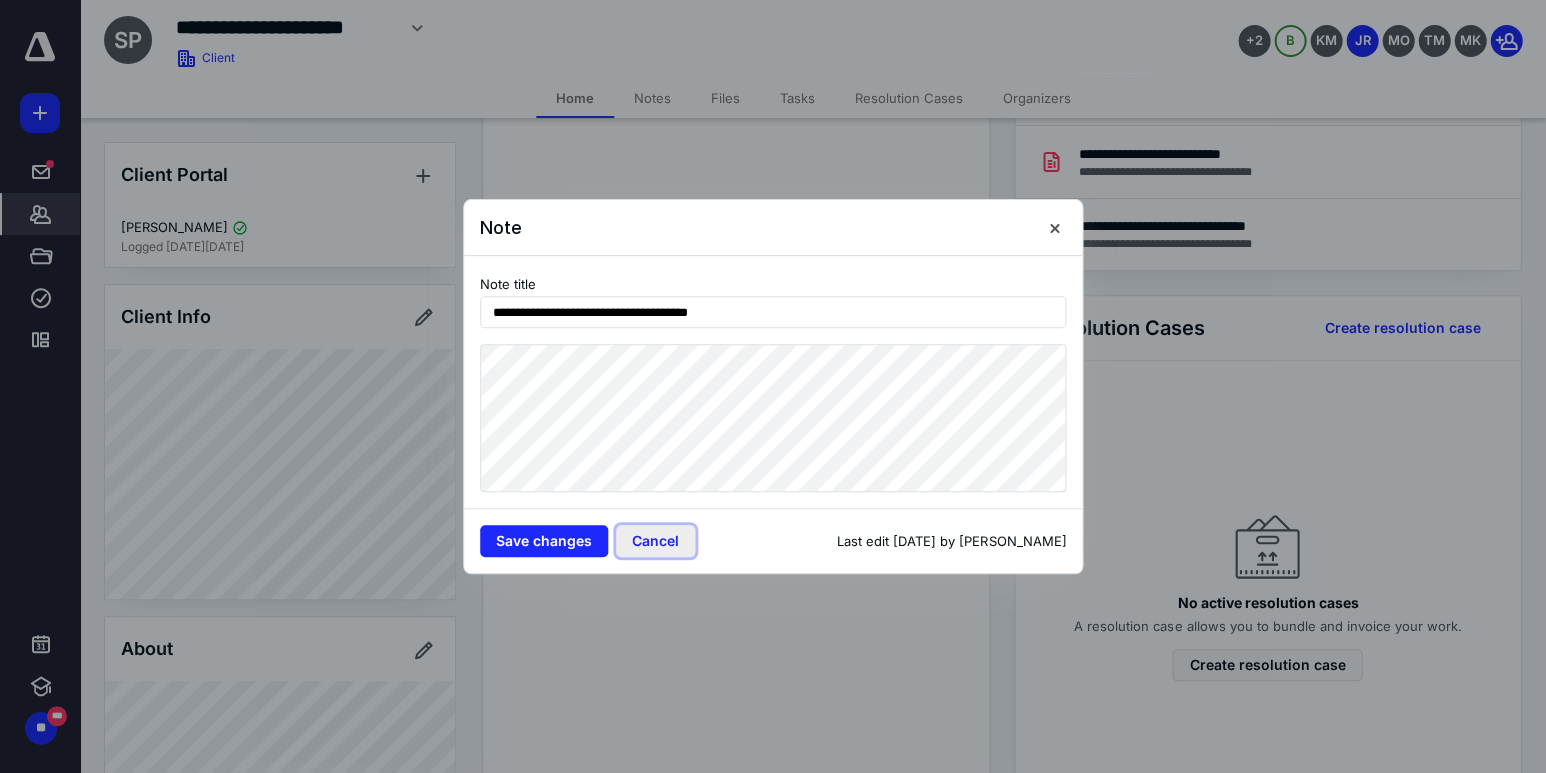 click on "Cancel" at bounding box center [655, 541] 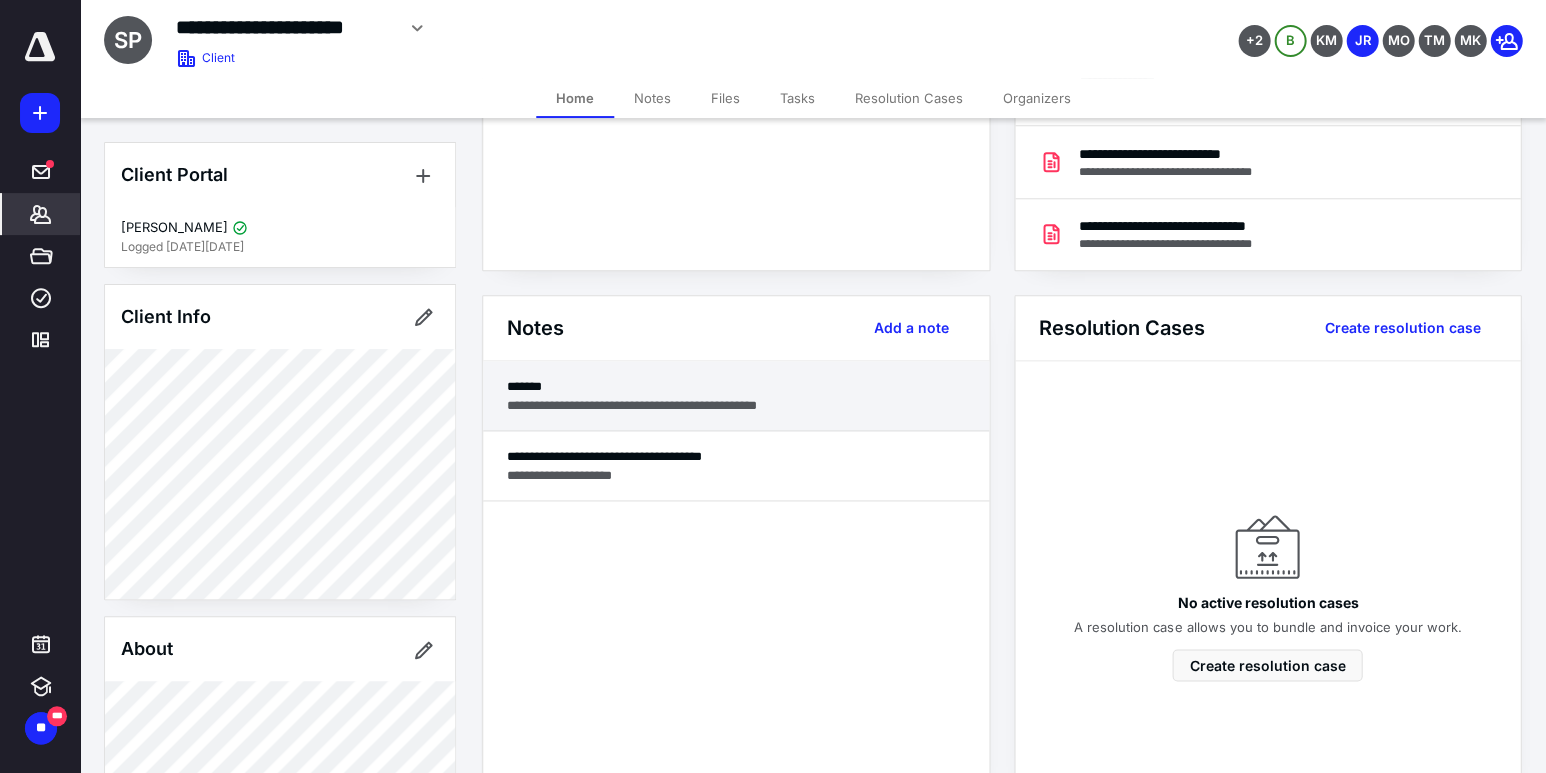 click on "**********" at bounding box center [736, 405] 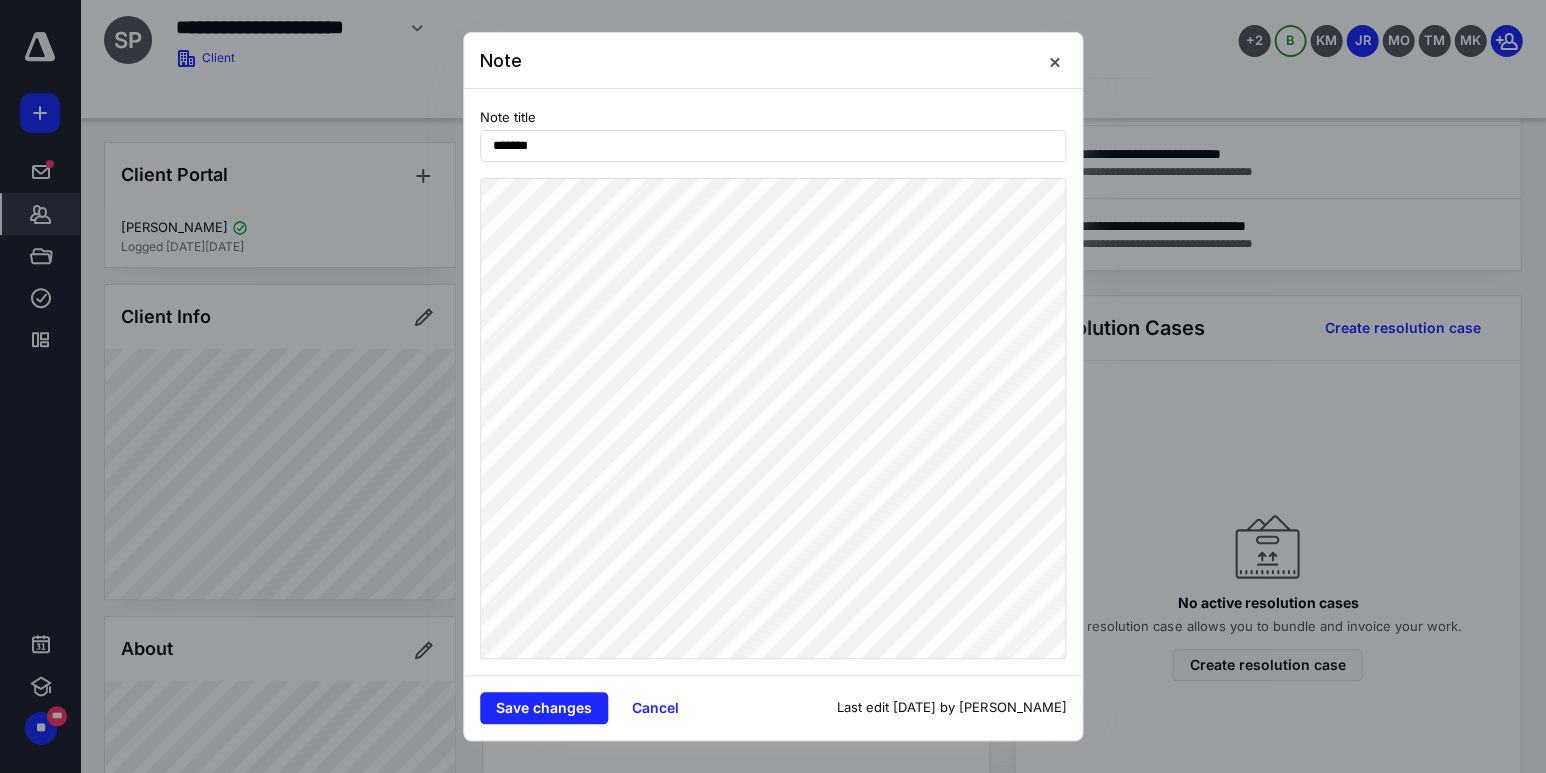 click on "Note Note title ******* Save changes Cancel Last edit [DATE] by [PERSON_NAME]" at bounding box center [773, 386] 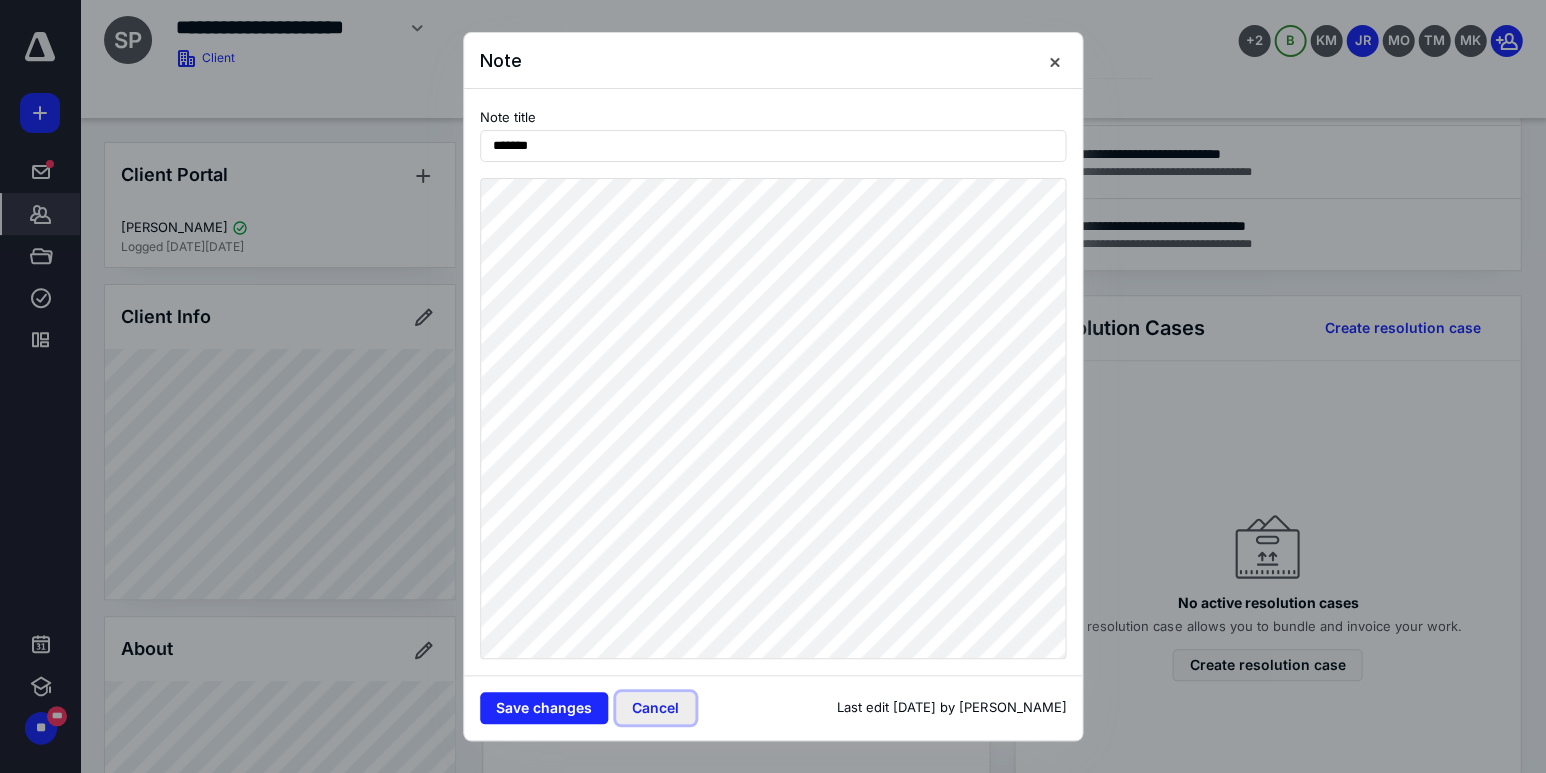 click on "Cancel" at bounding box center [655, 708] 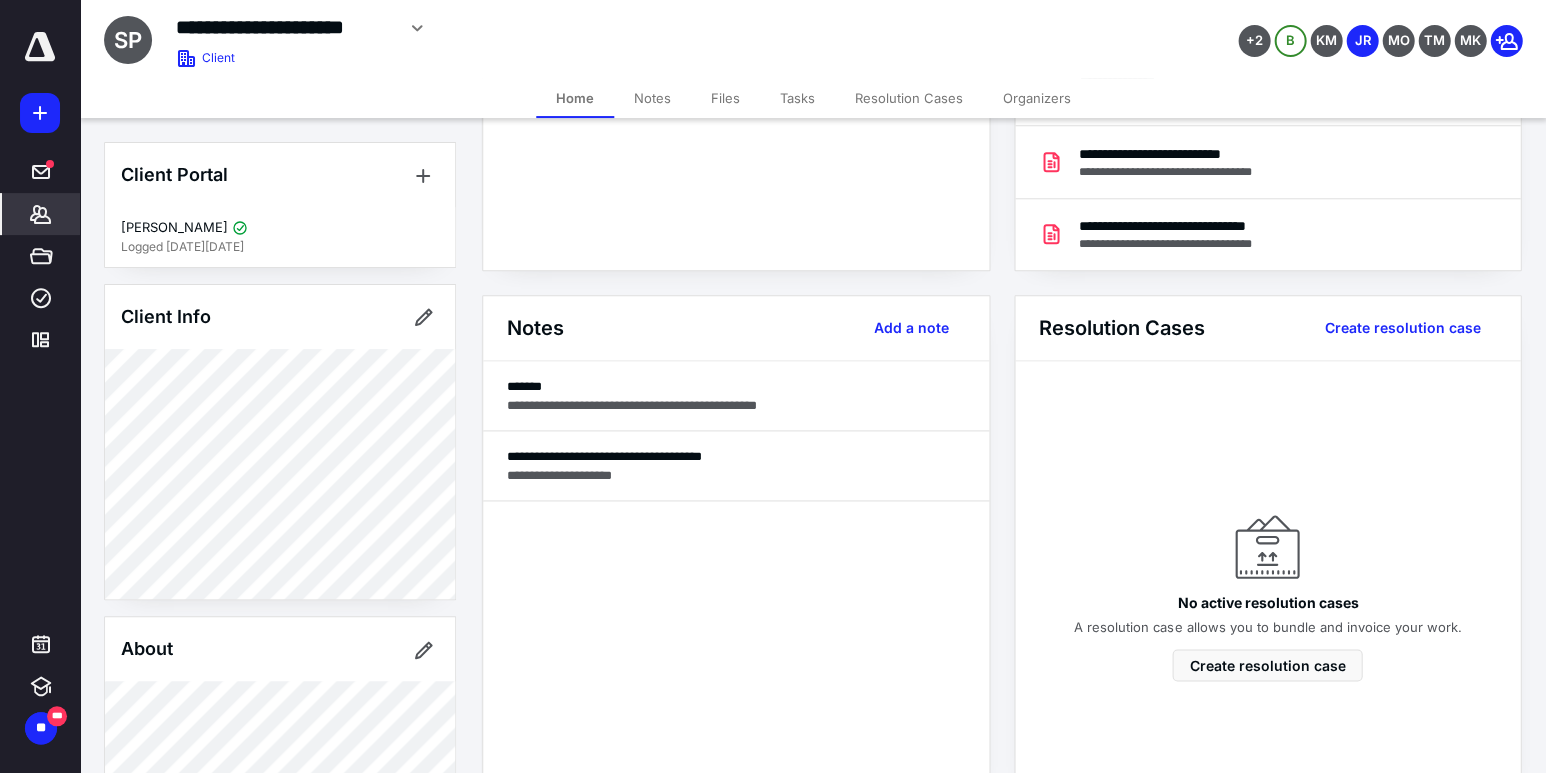 click on "Tasks" at bounding box center [797, 98] 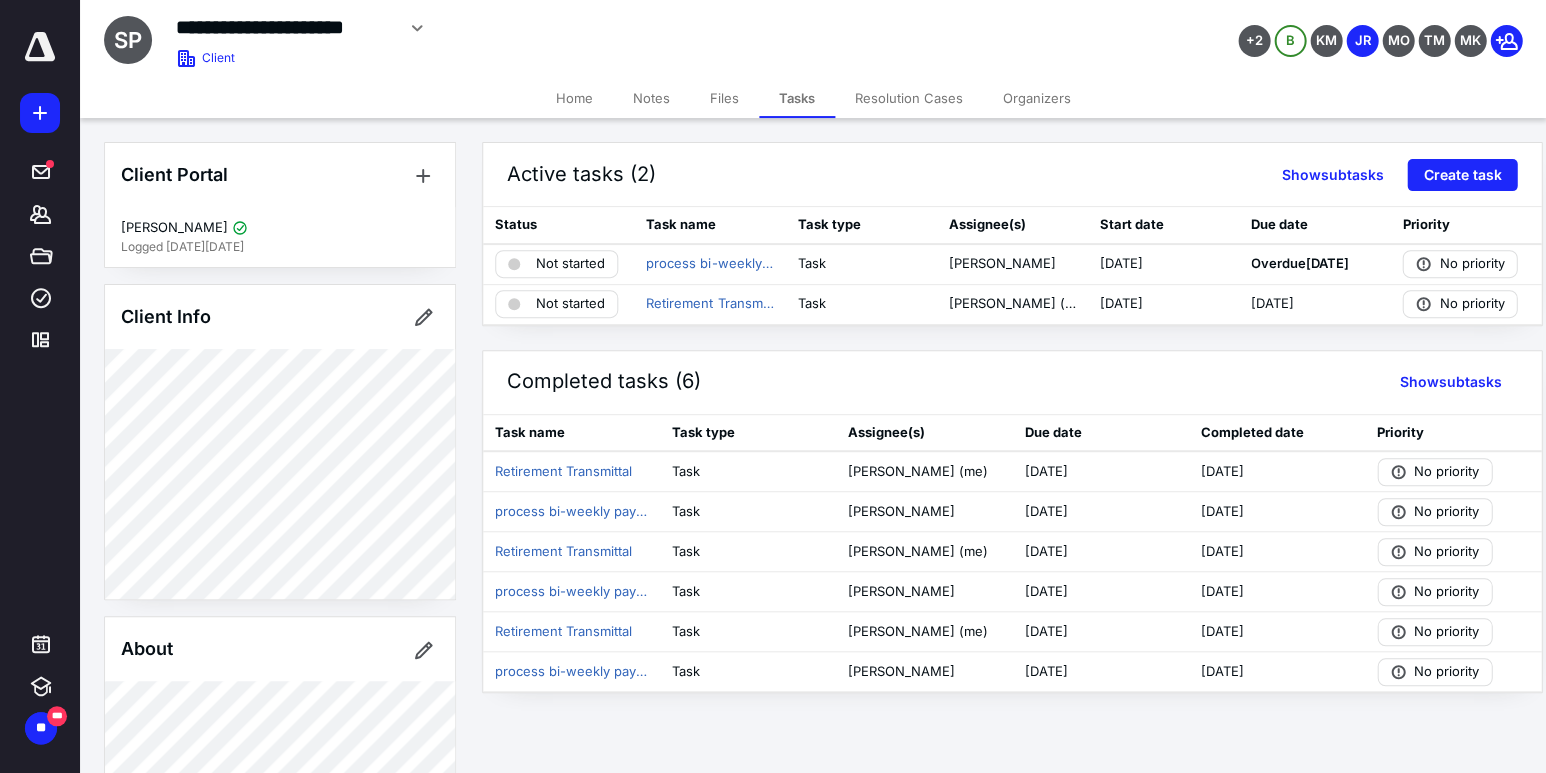 click on "Files" at bounding box center [724, 98] 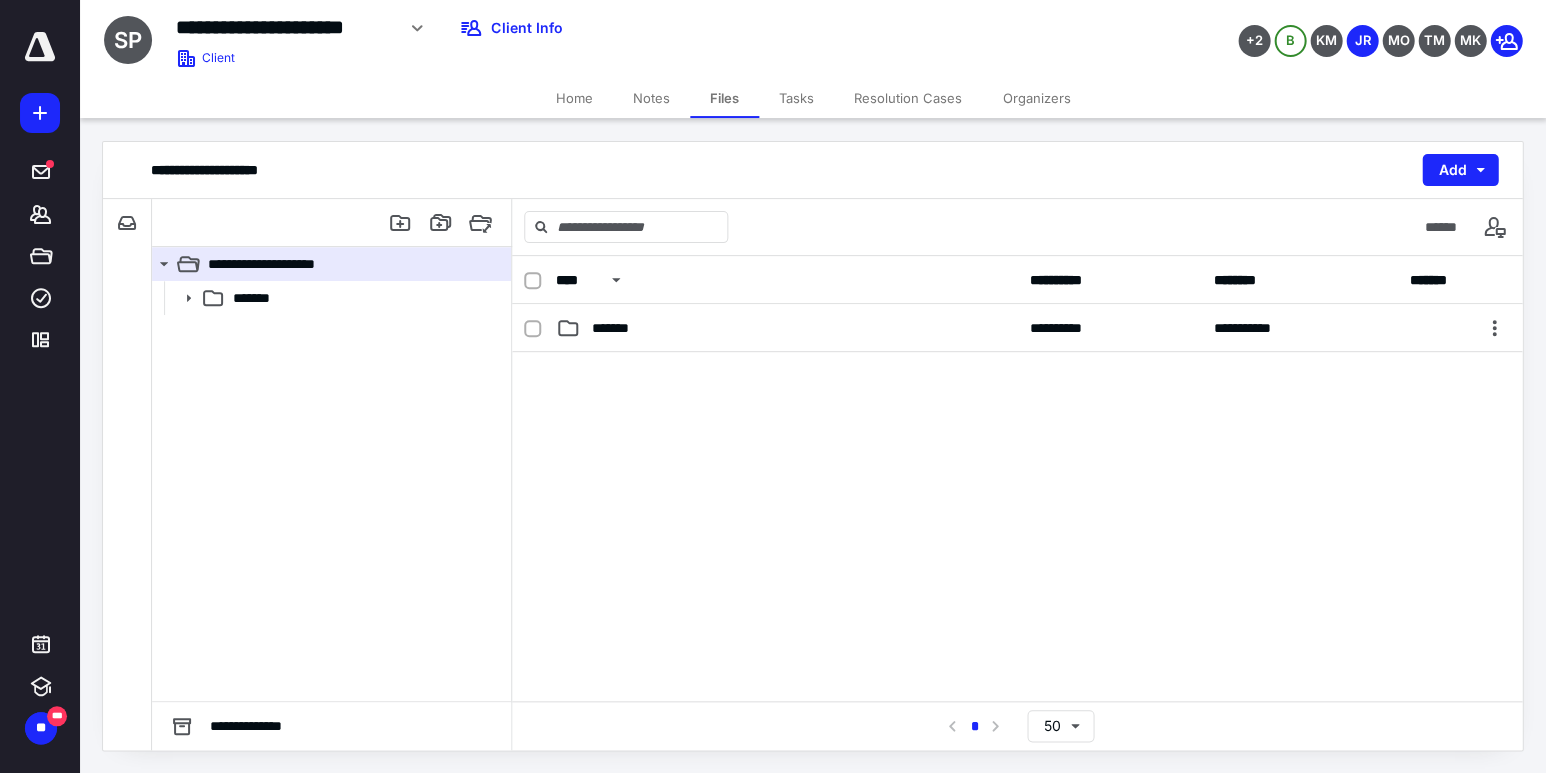 click on "Files" at bounding box center [724, 98] 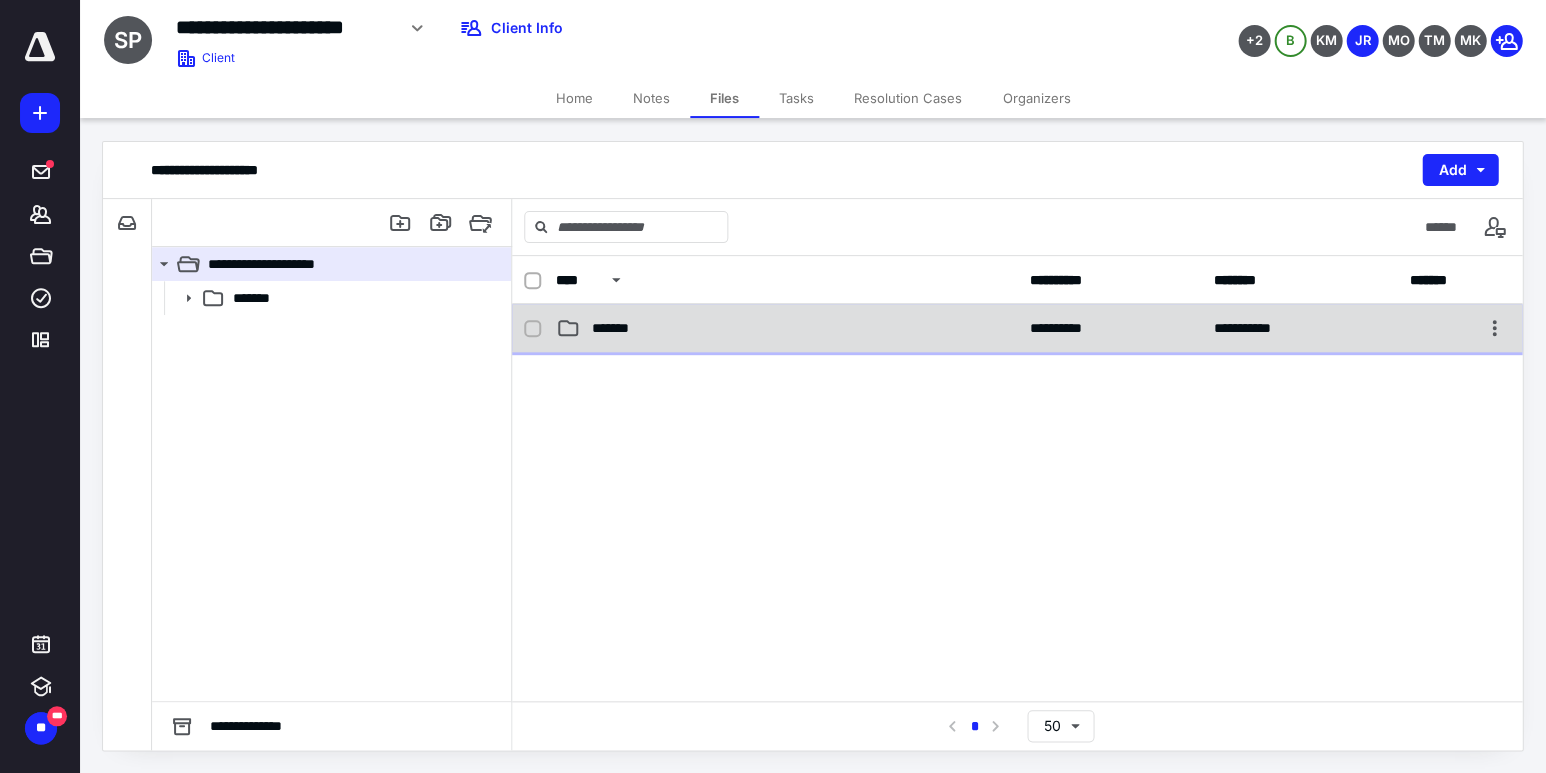 click on "*******" at bounding box center [614, 328] 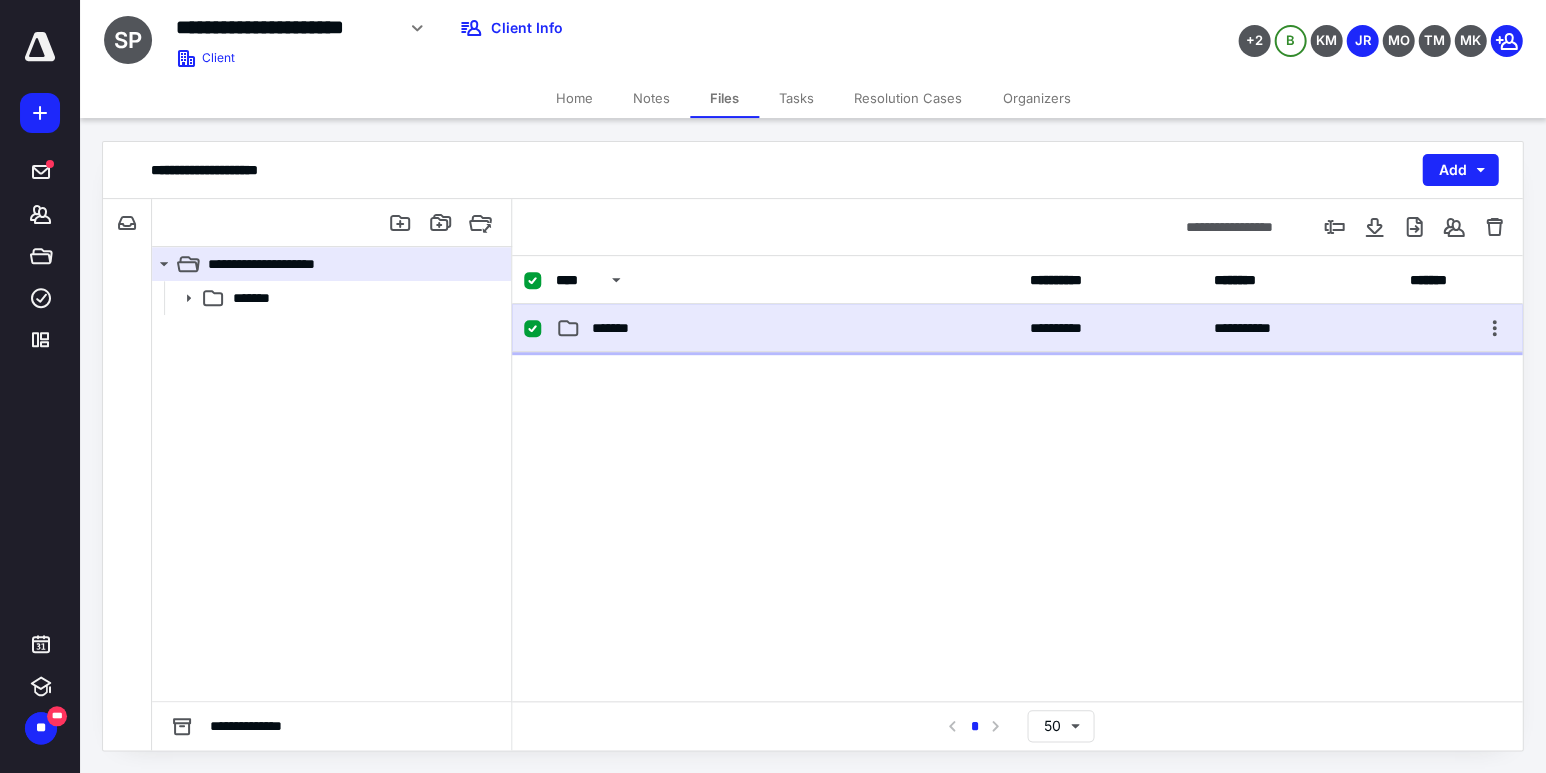 click on "*******" at bounding box center [614, 328] 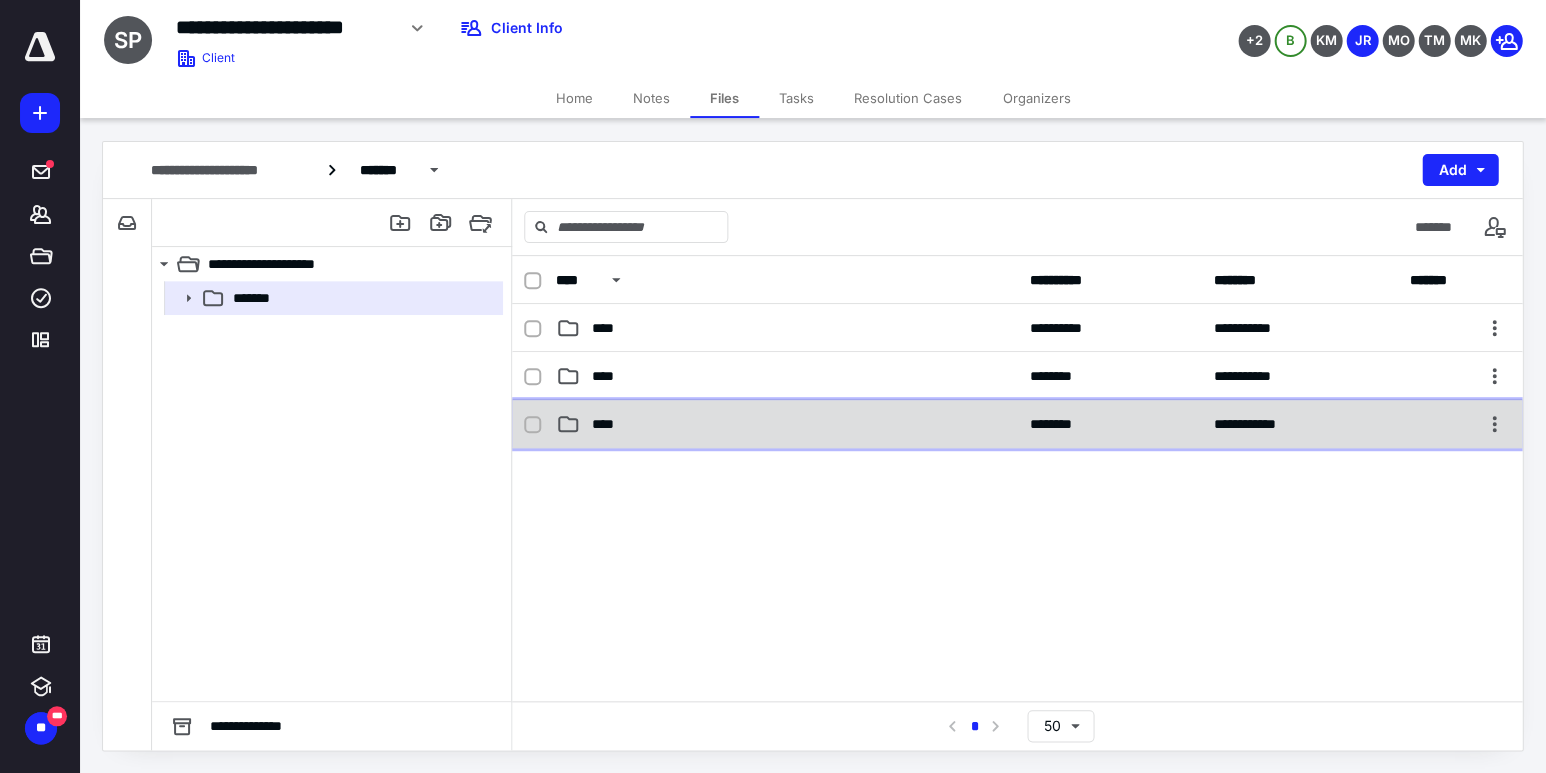 click on "**********" at bounding box center [1017, 424] 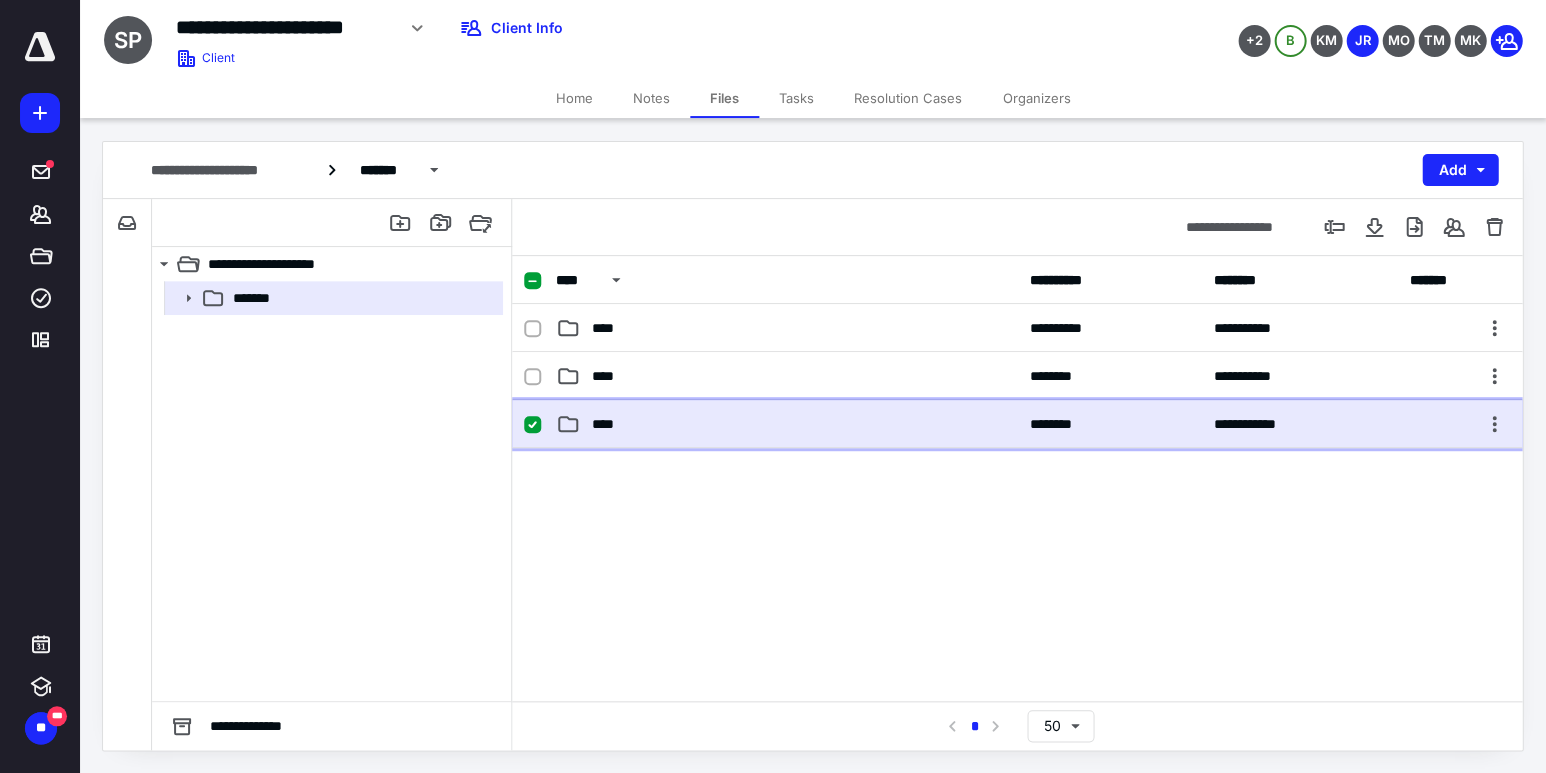 click on "**********" at bounding box center [1017, 424] 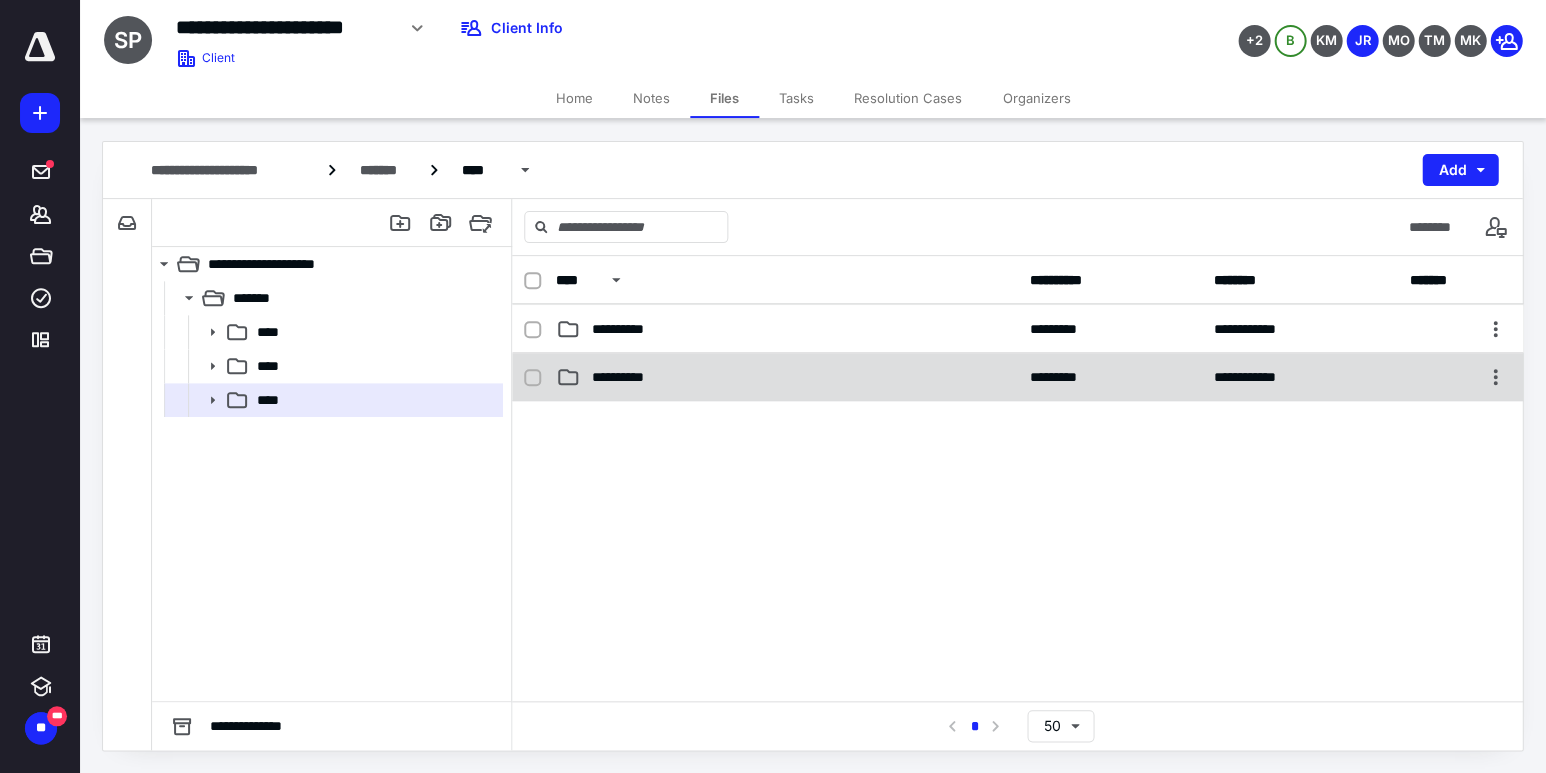 scroll, scrollTop: 573, scrollLeft: 0, axis: vertical 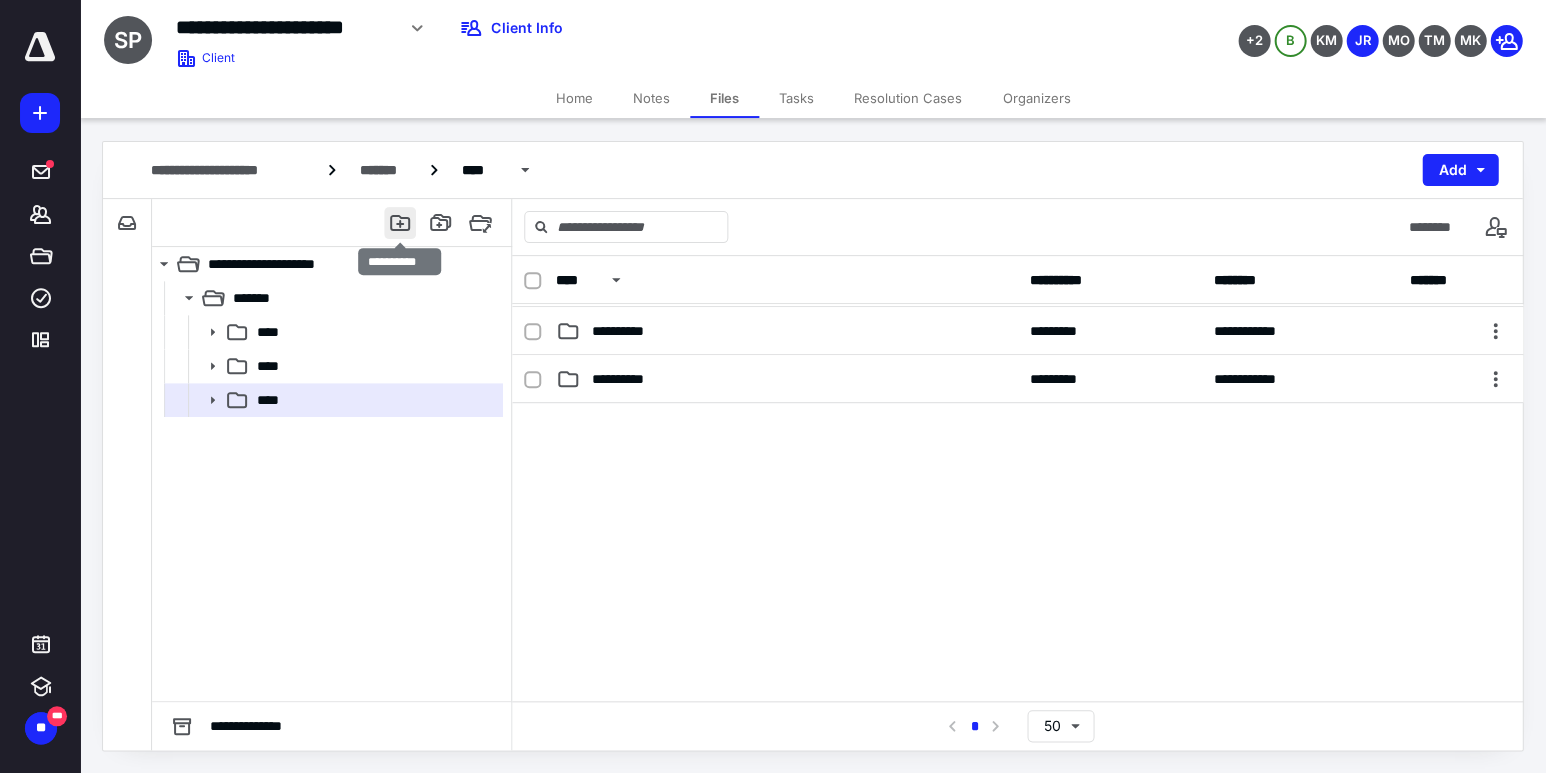 click at bounding box center [400, 223] 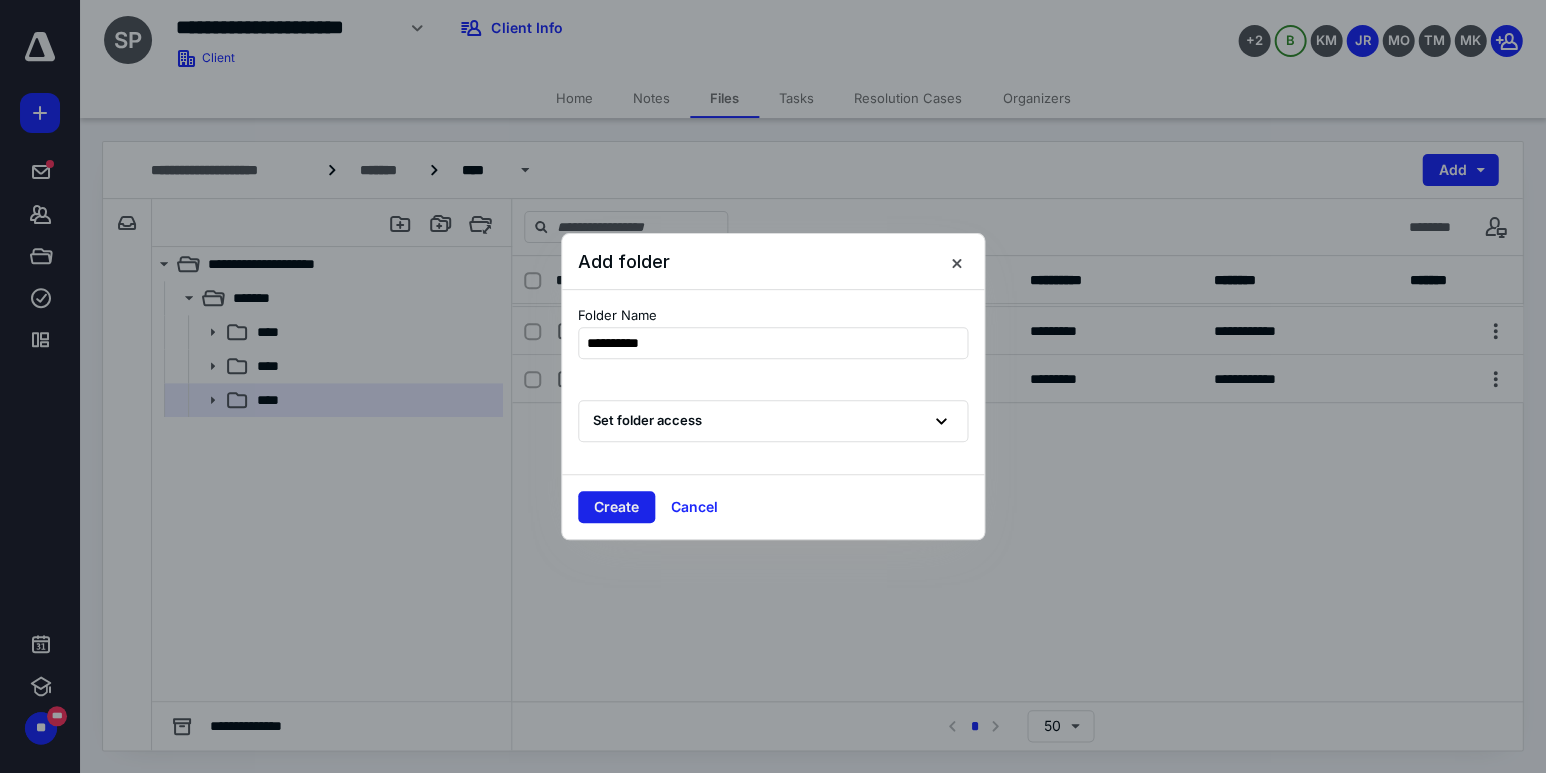 type on "**********" 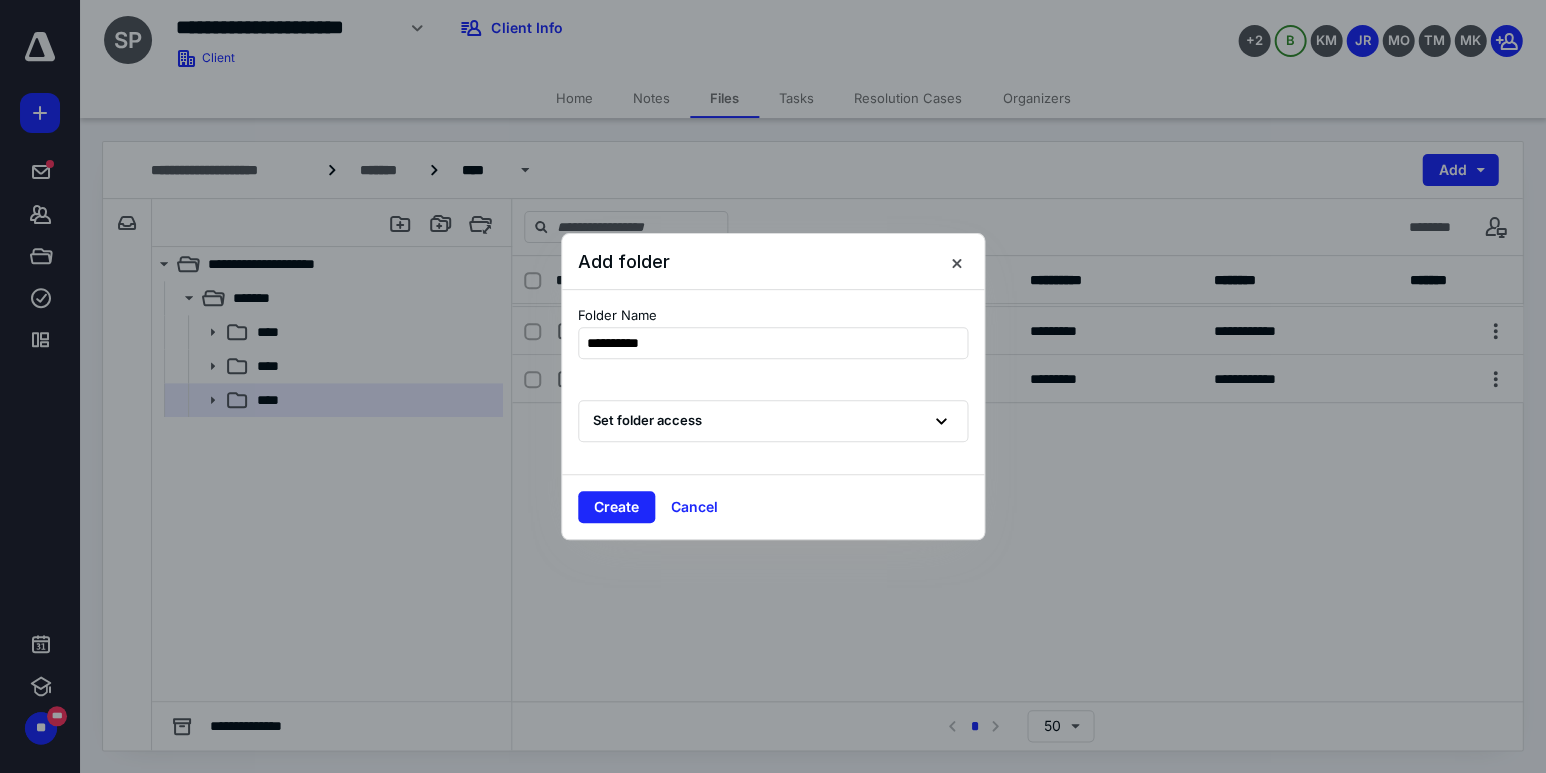 click on "Create" at bounding box center (616, 507) 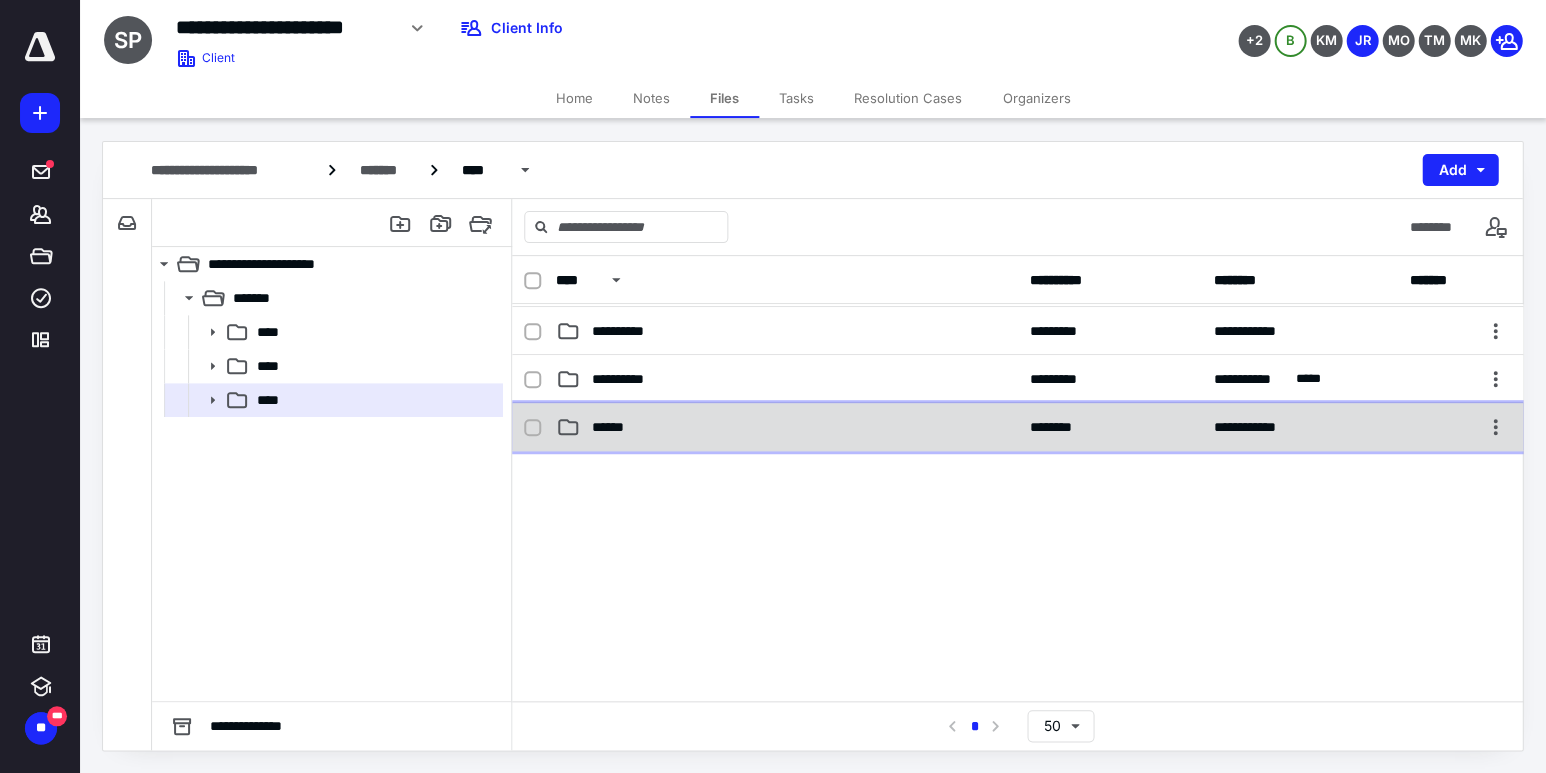 click on "******" at bounding box center [786, 427] 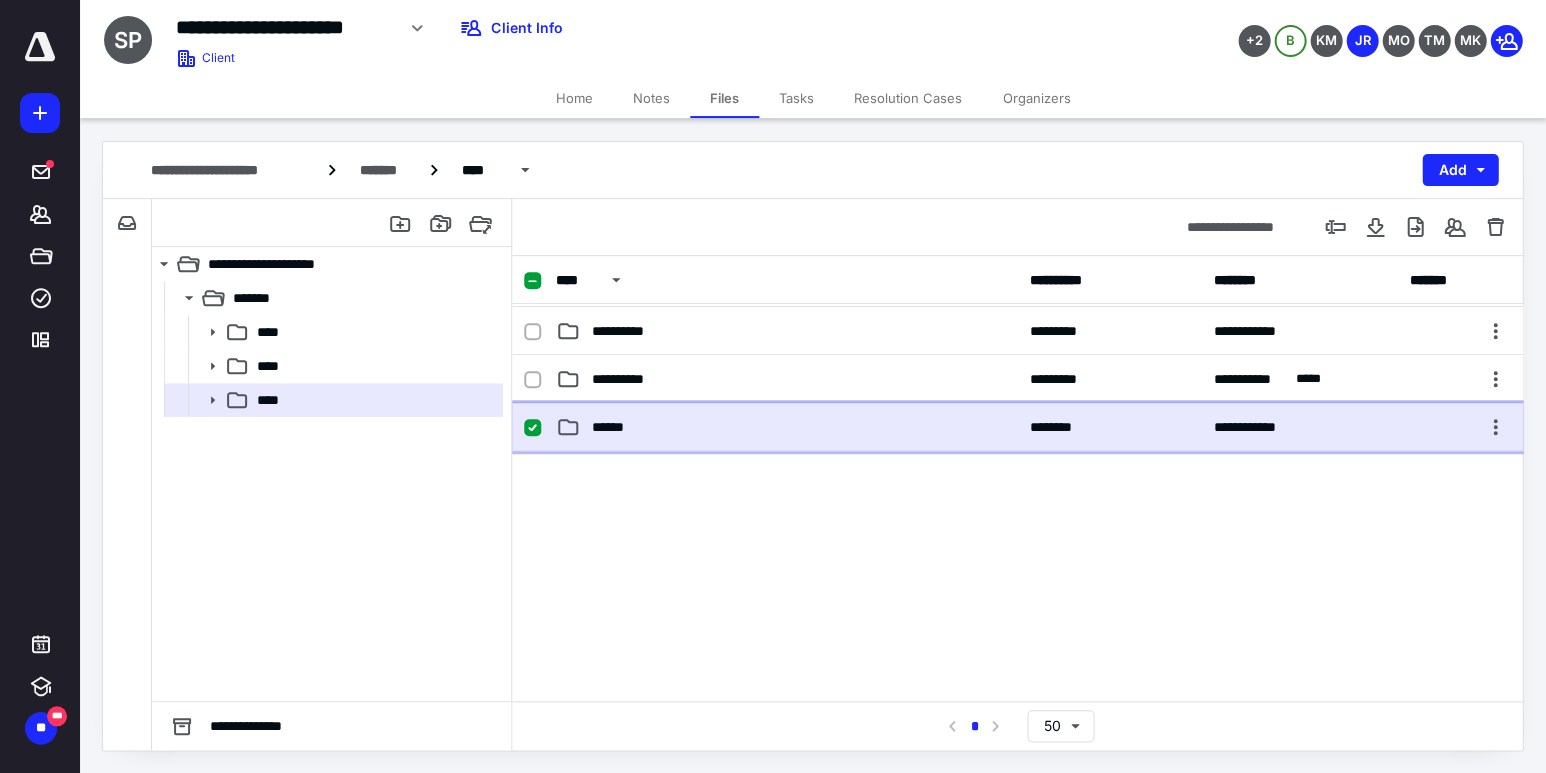 click on "******" at bounding box center [786, 427] 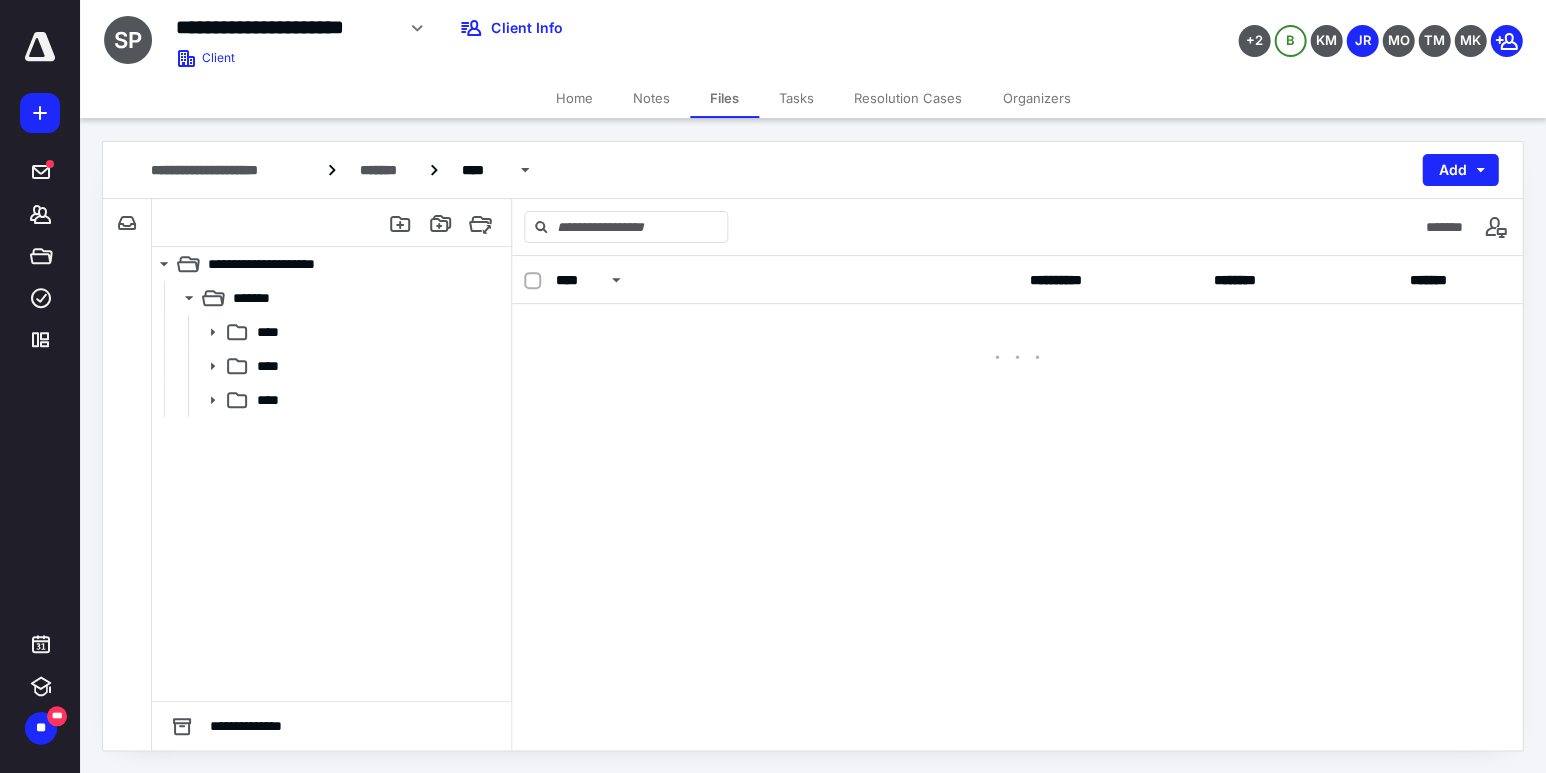 scroll, scrollTop: 0, scrollLeft: 0, axis: both 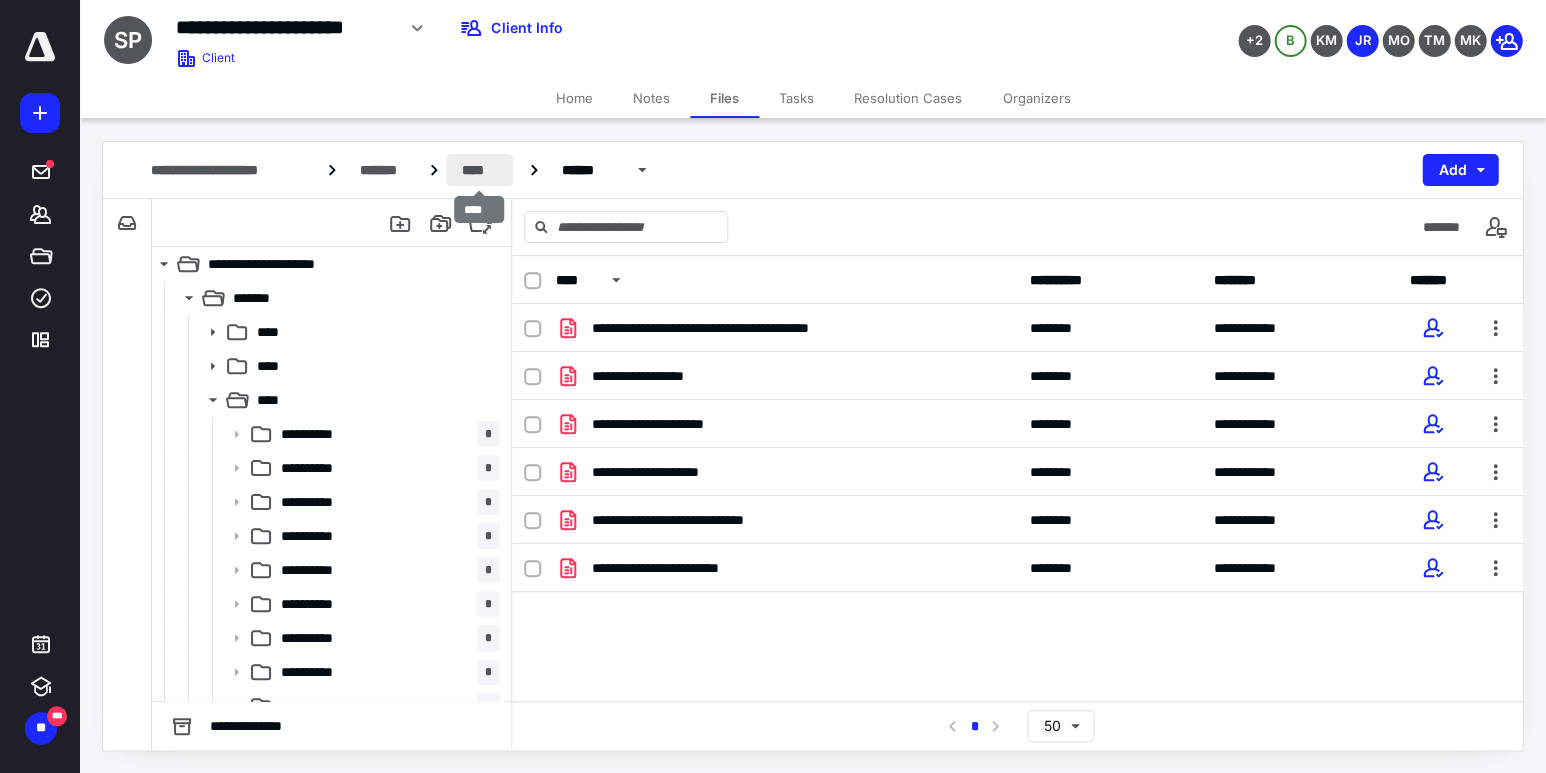 drag, startPoint x: 499, startPoint y: 169, endPoint x: 509, endPoint y: 173, distance: 10.770329 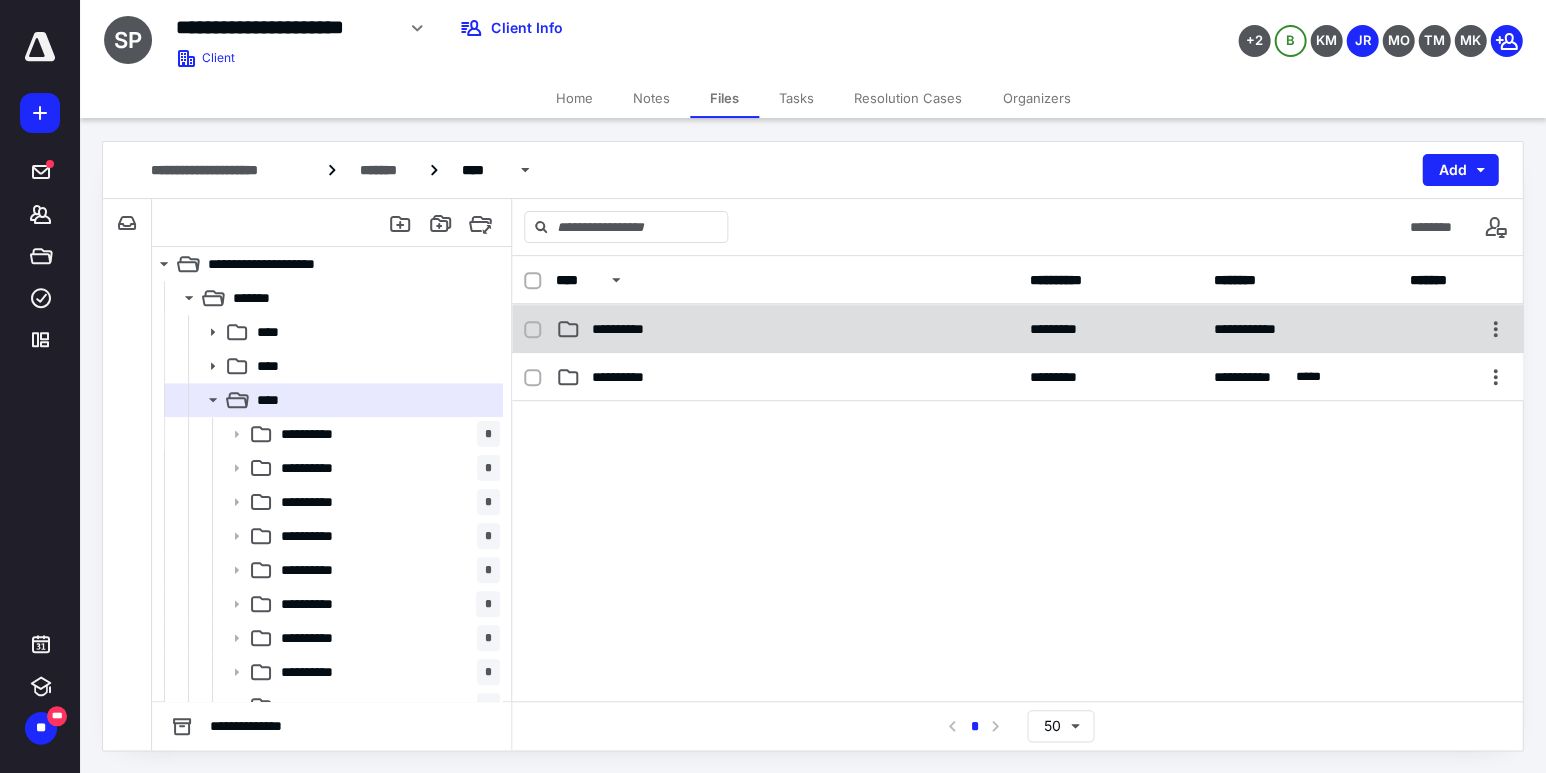 scroll, scrollTop: 621, scrollLeft: 0, axis: vertical 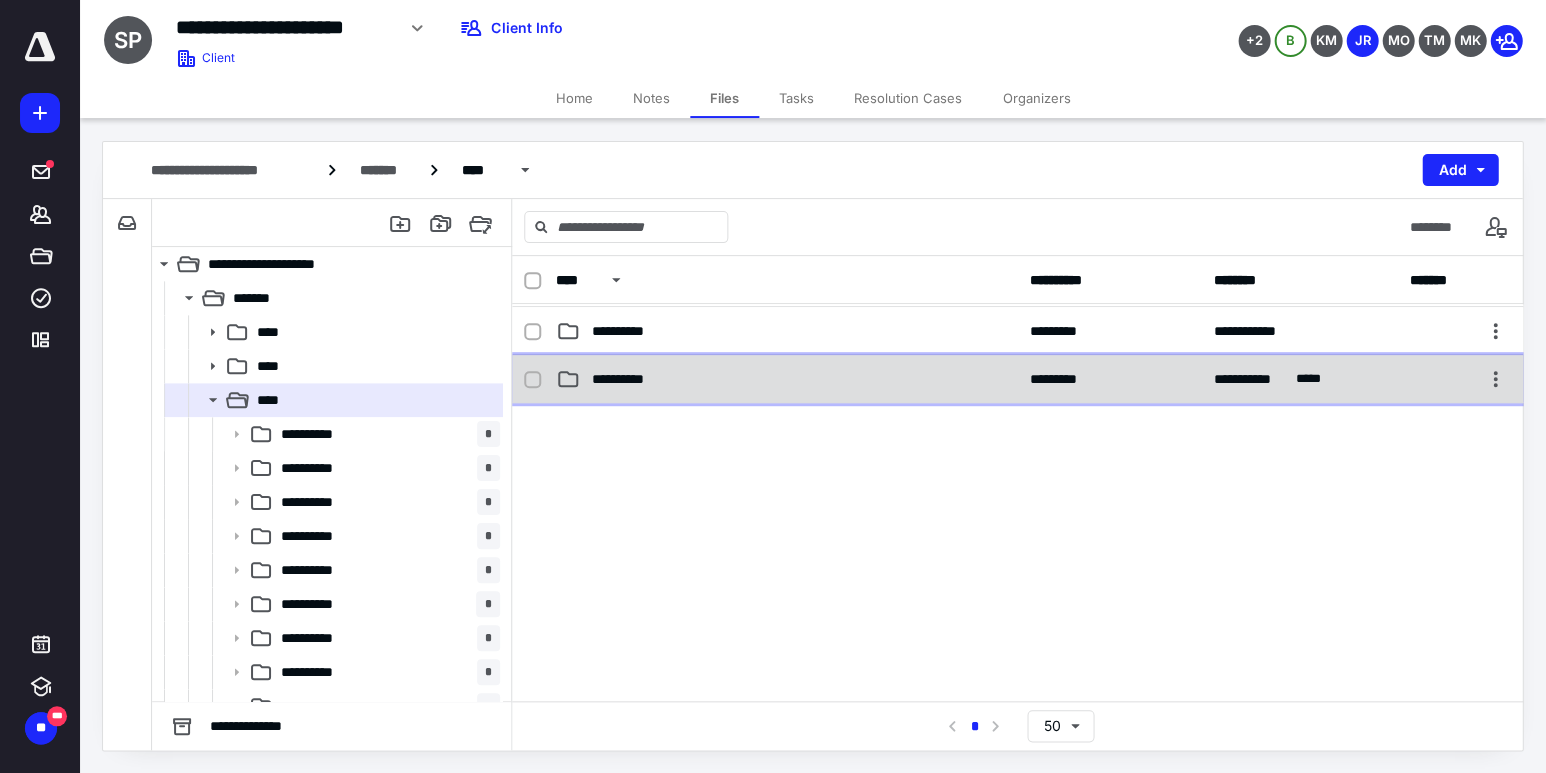 click on "**********" at bounding box center (786, 379) 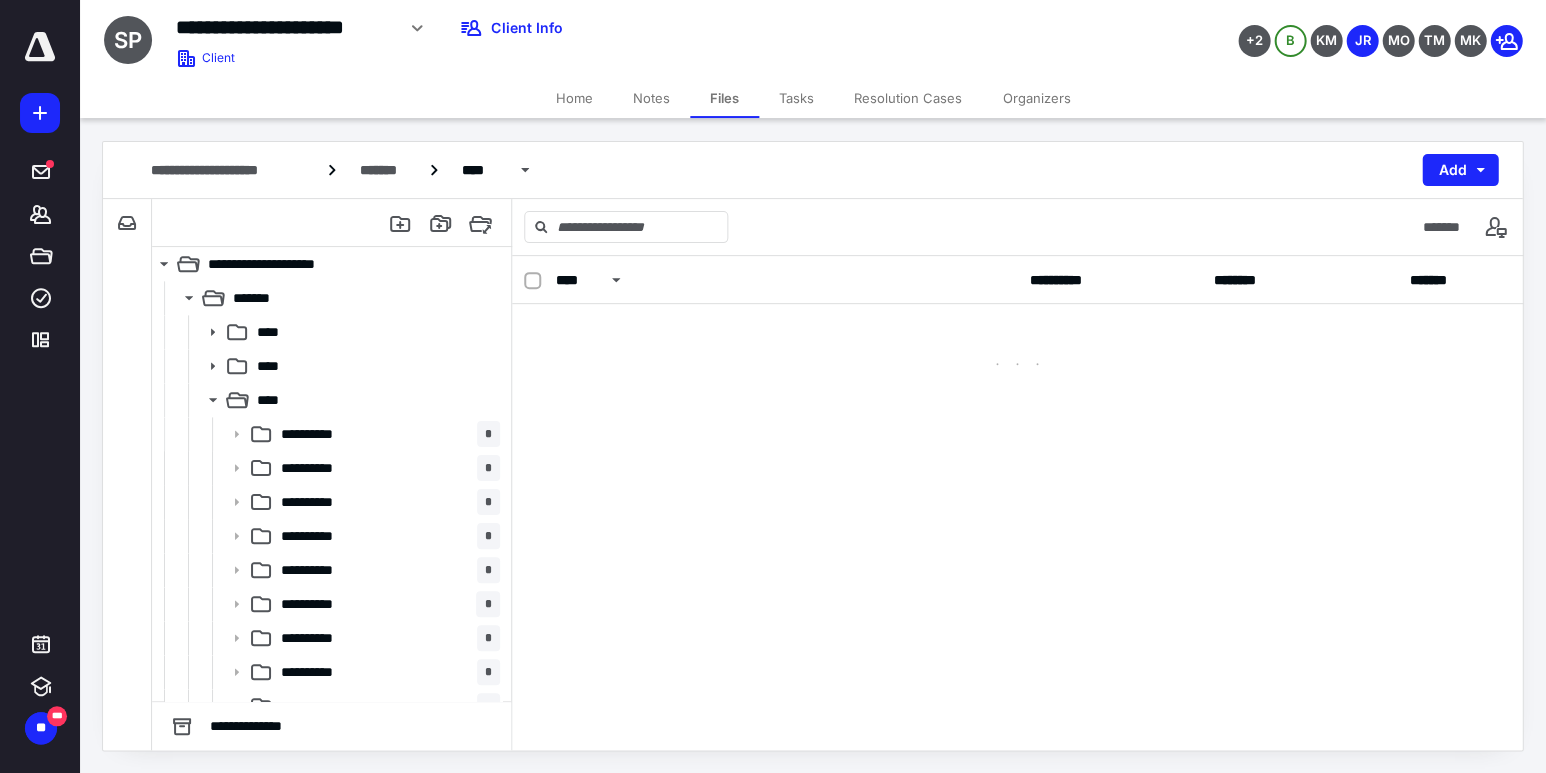 scroll, scrollTop: 0, scrollLeft: 0, axis: both 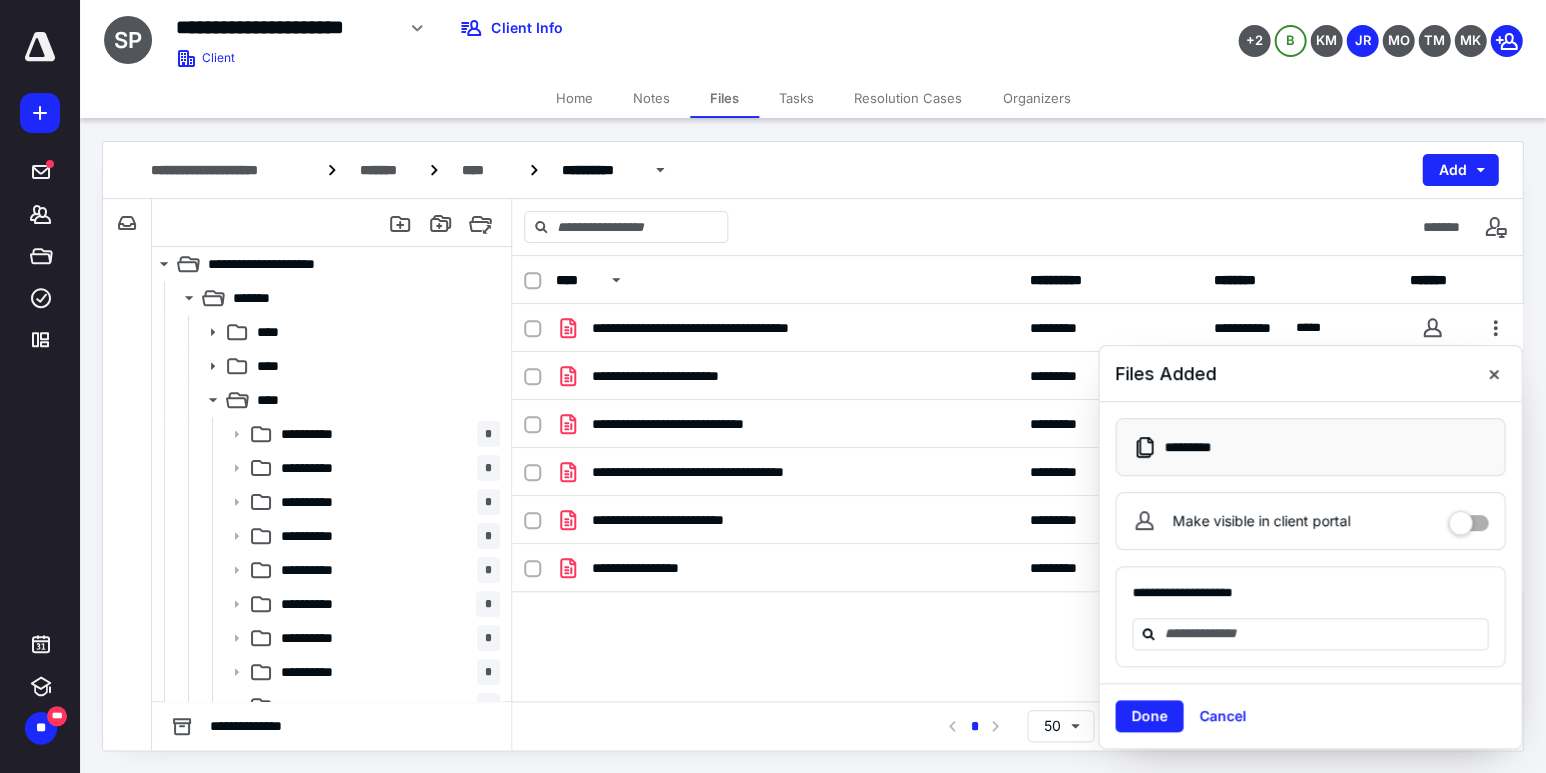 click on "Make visible in client portal" at bounding box center (1468, 518) 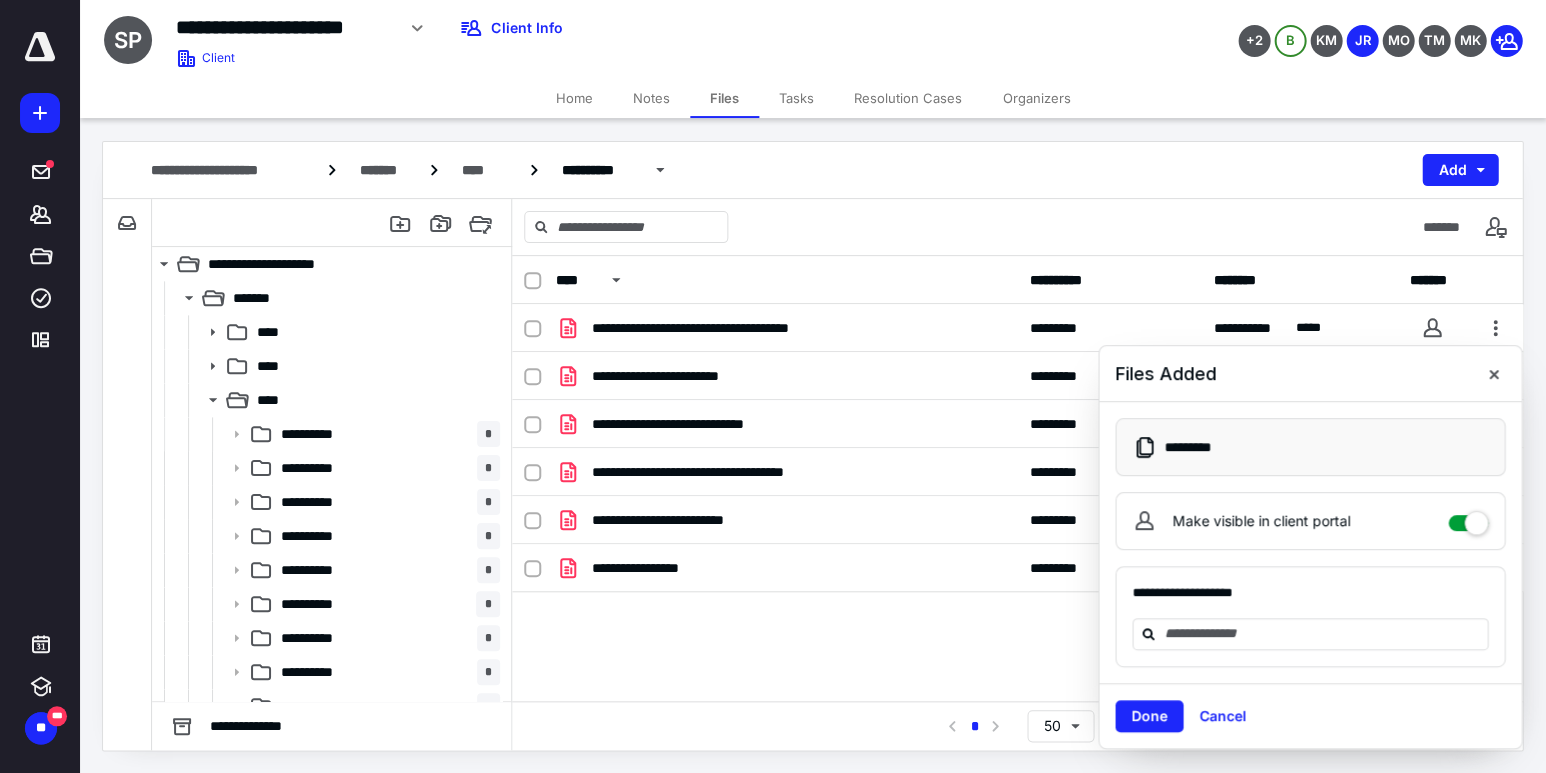 checkbox on "****" 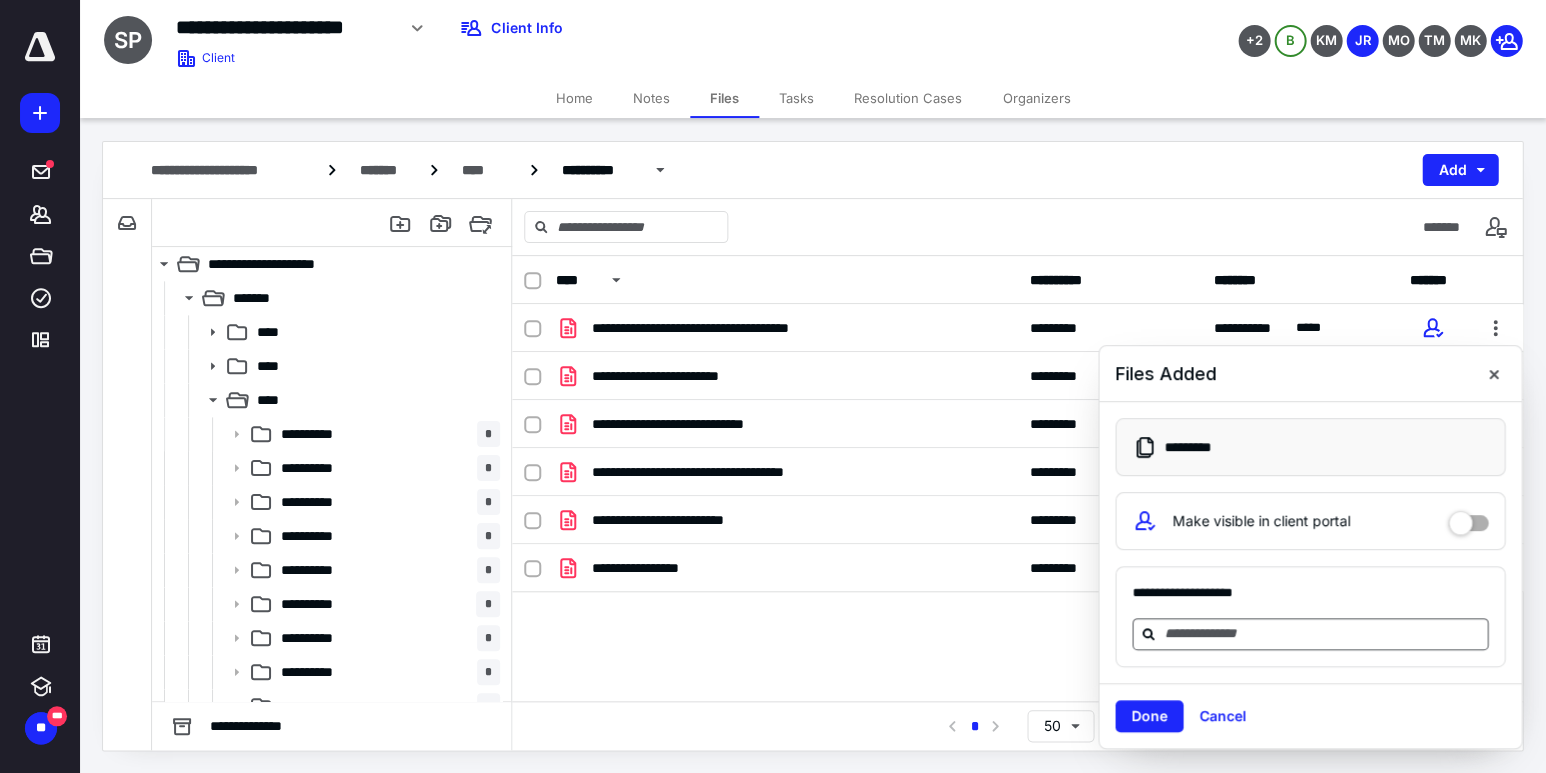 click at bounding box center (1322, 633) 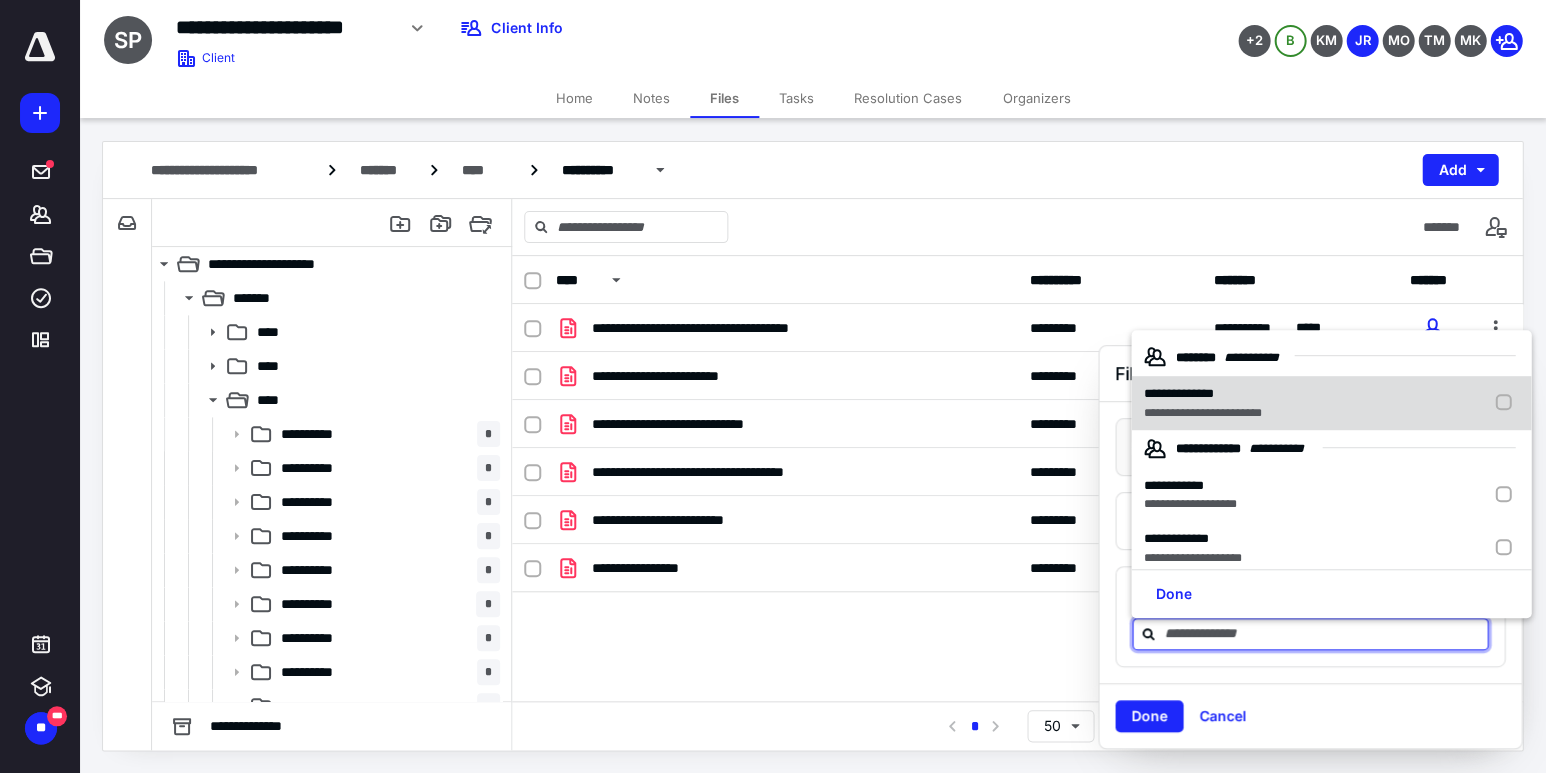 click on "**********" at bounding box center [1202, 394] 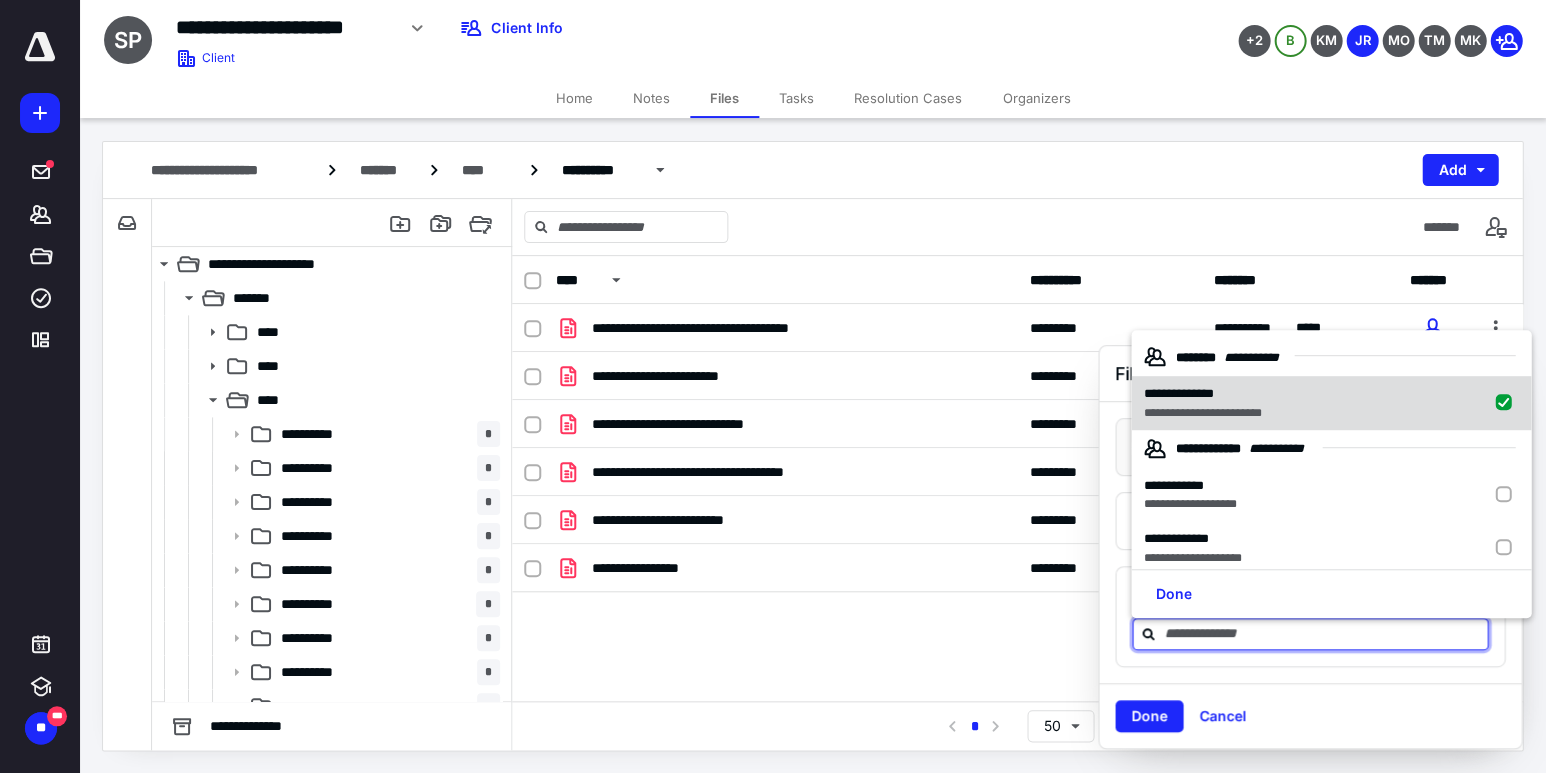 checkbox on "true" 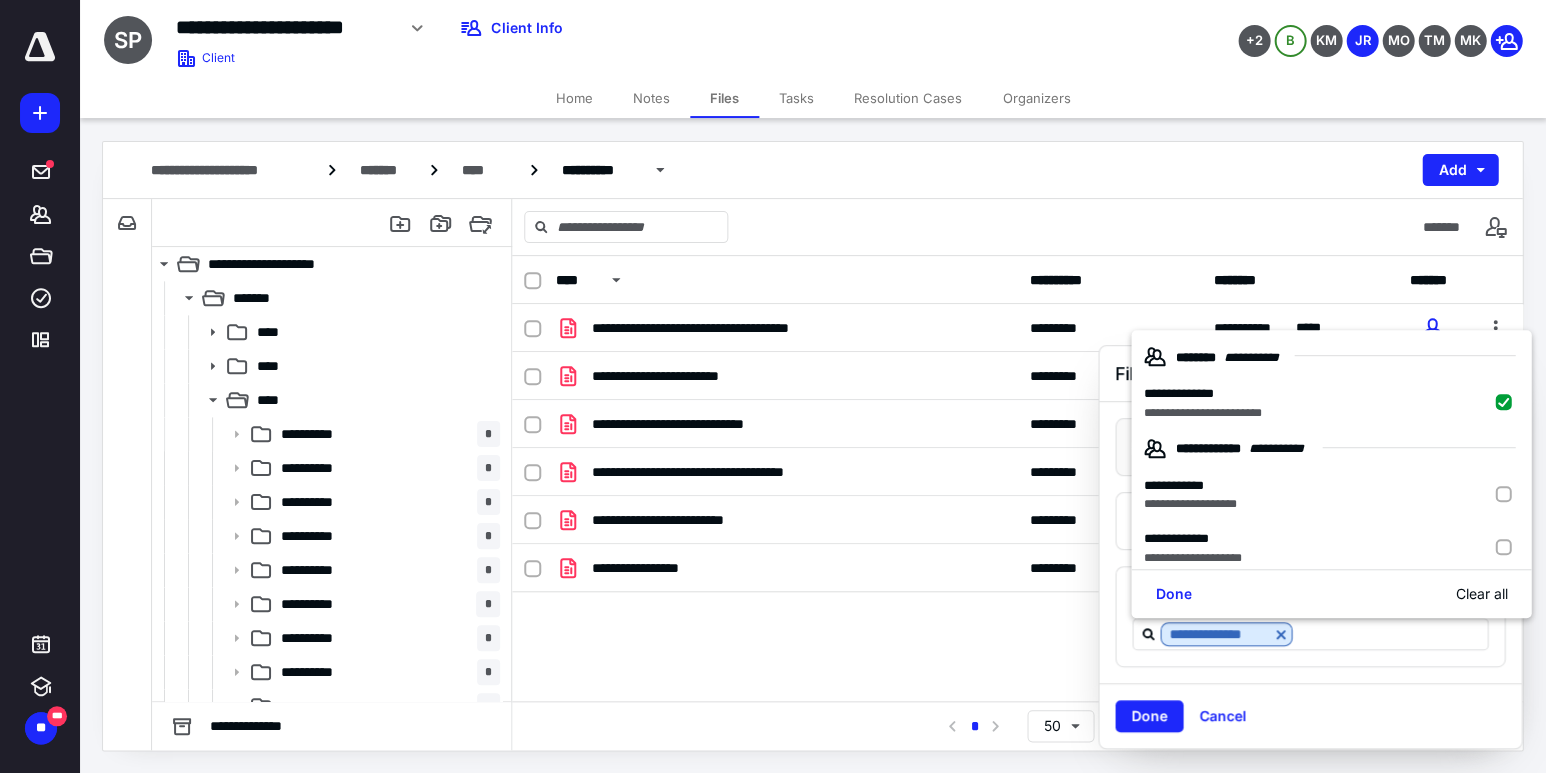 click on "Done" at bounding box center [1149, 716] 